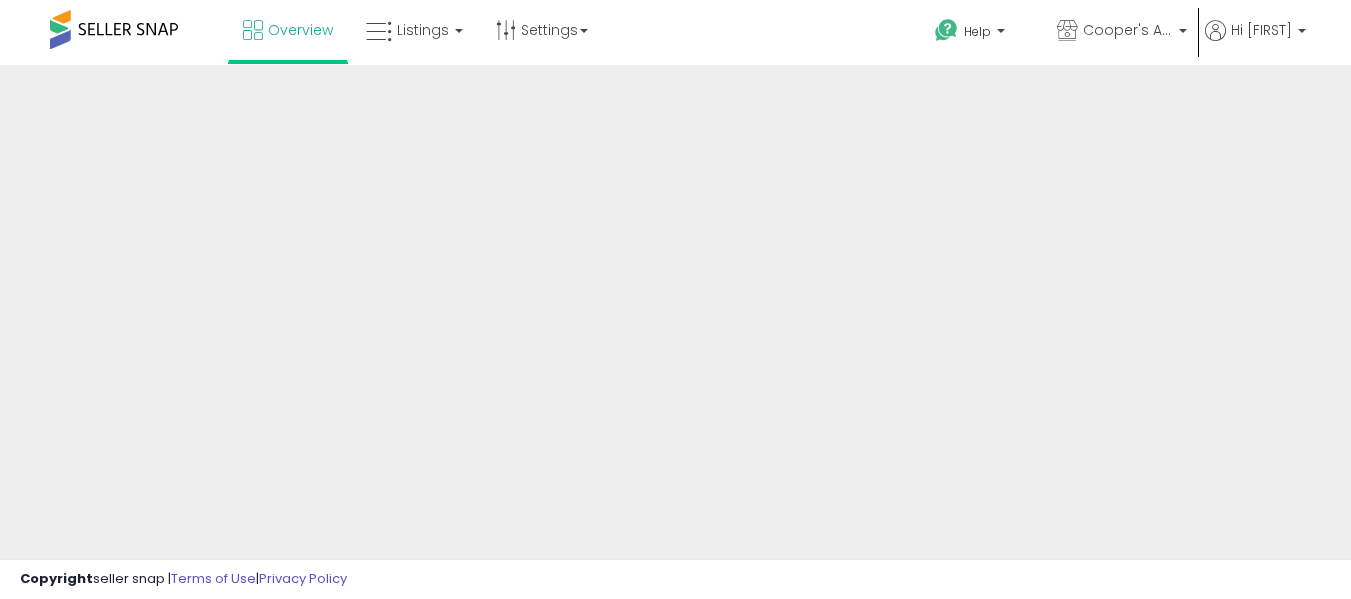 scroll, scrollTop: 0, scrollLeft: 0, axis: both 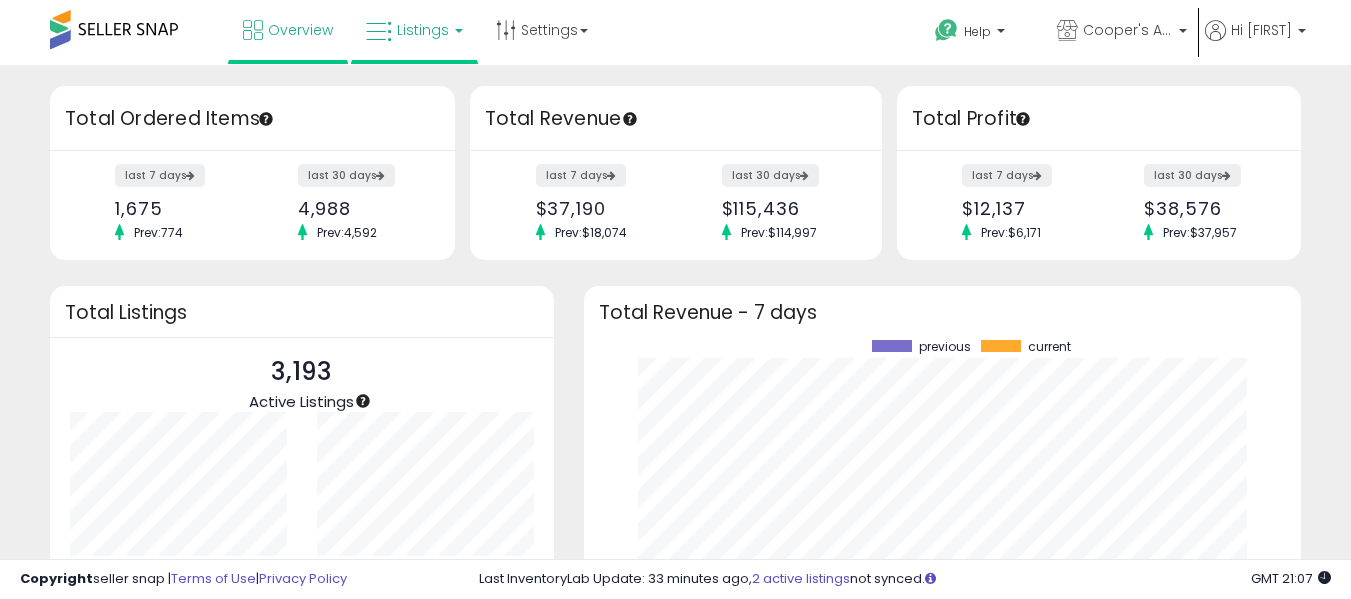 click on "Listings" at bounding box center [414, 30] 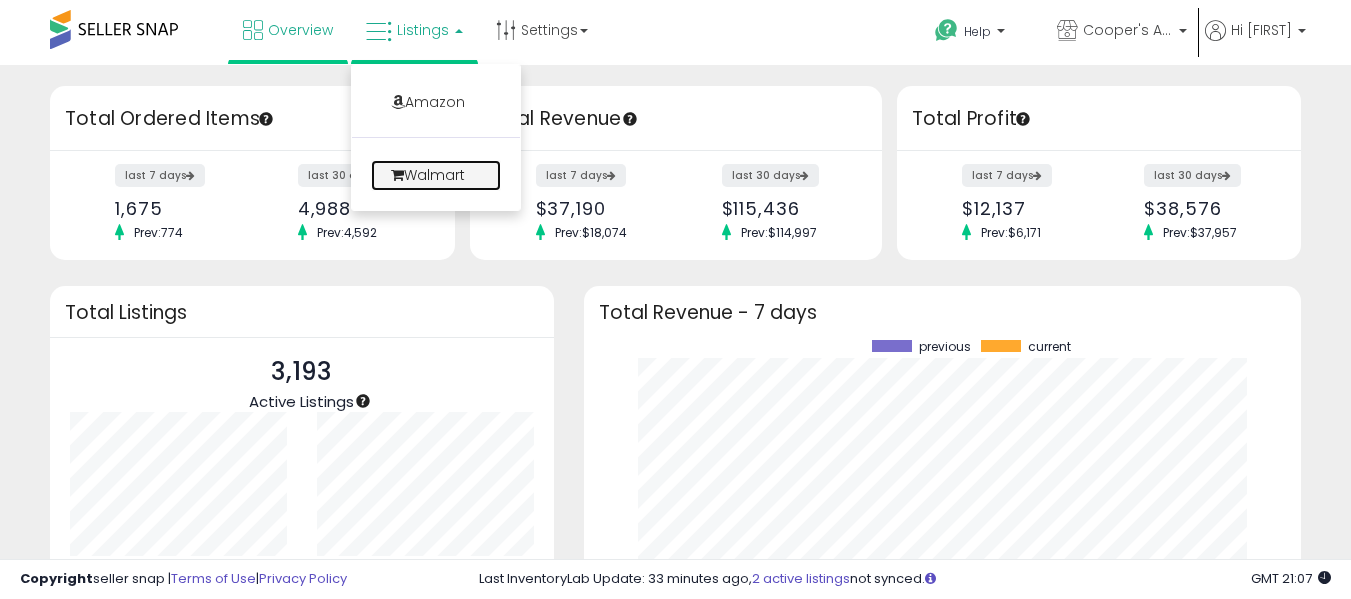 click on "Walmart" at bounding box center [436, 175] 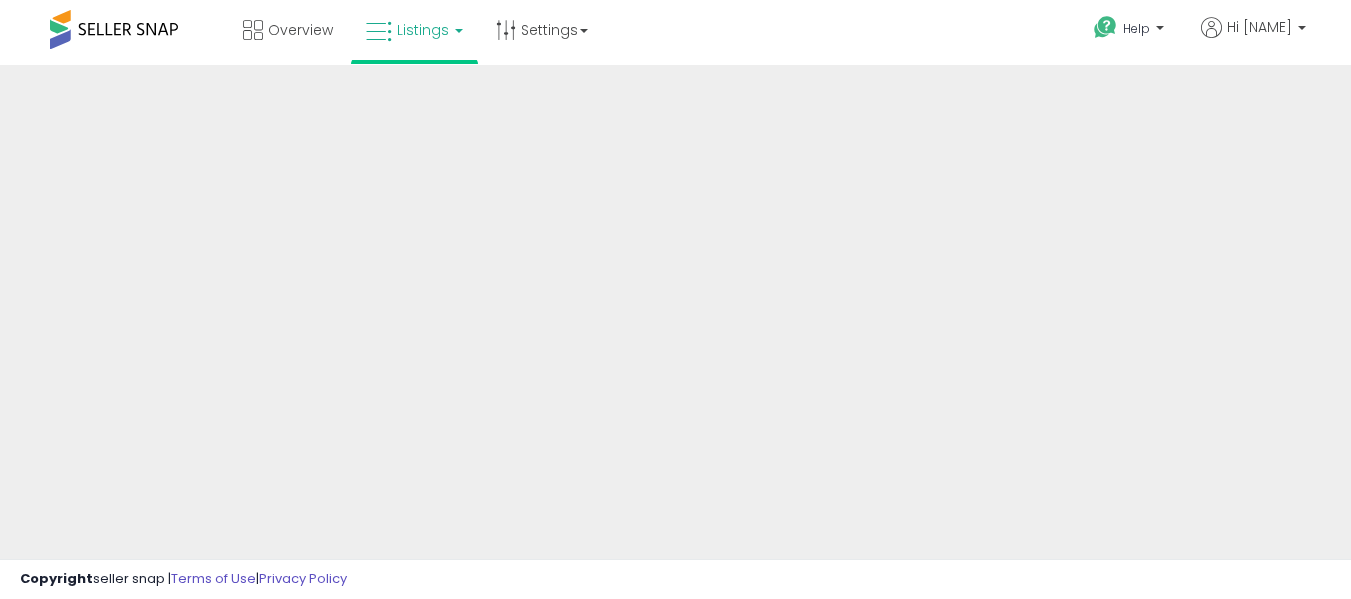 scroll, scrollTop: 0, scrollLeft: 0, axis: both 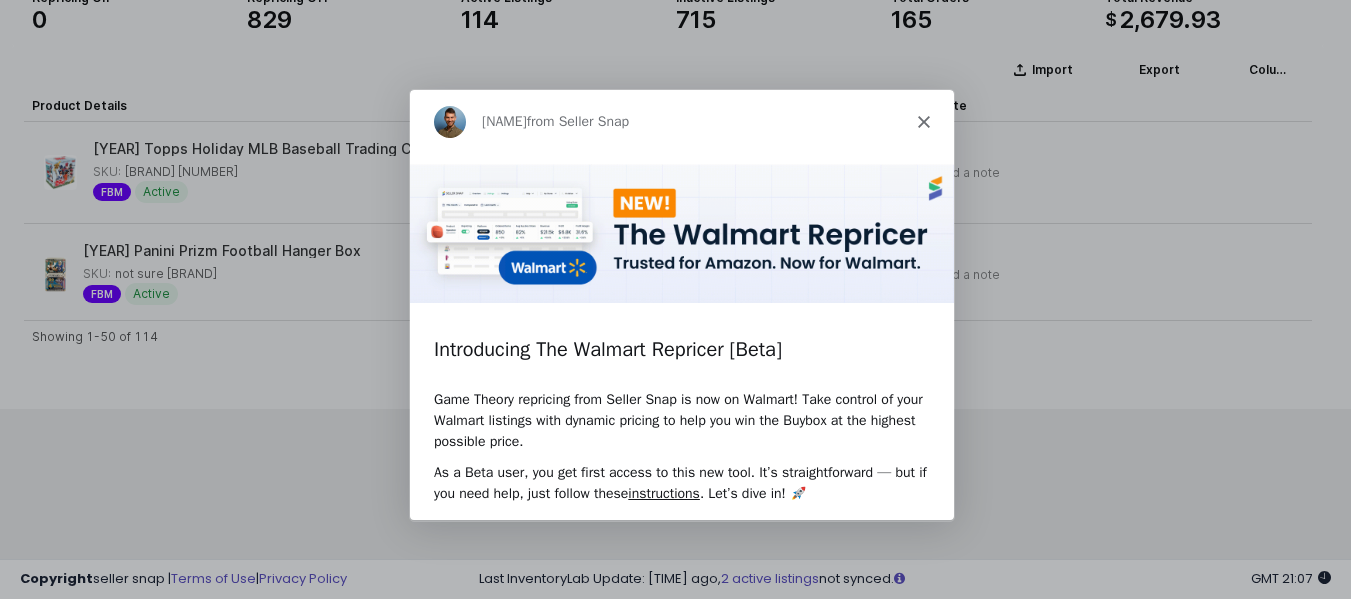 click 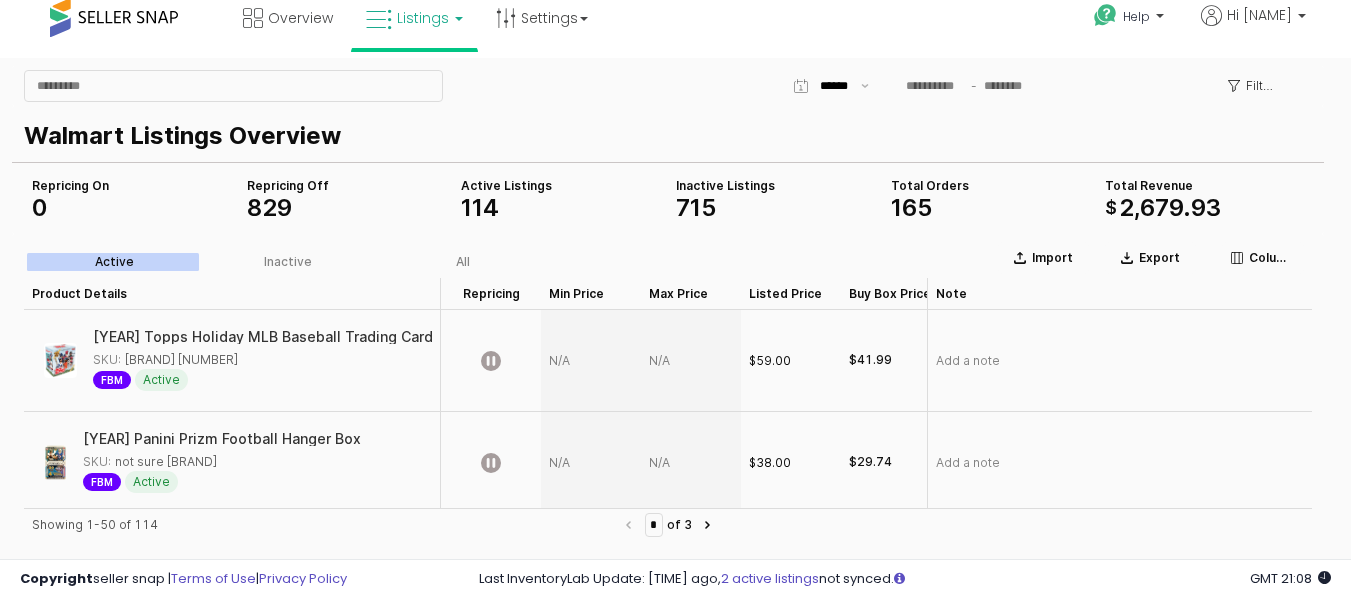 scroll, scrollTop: 0, scrollLeft: 0, axis: both 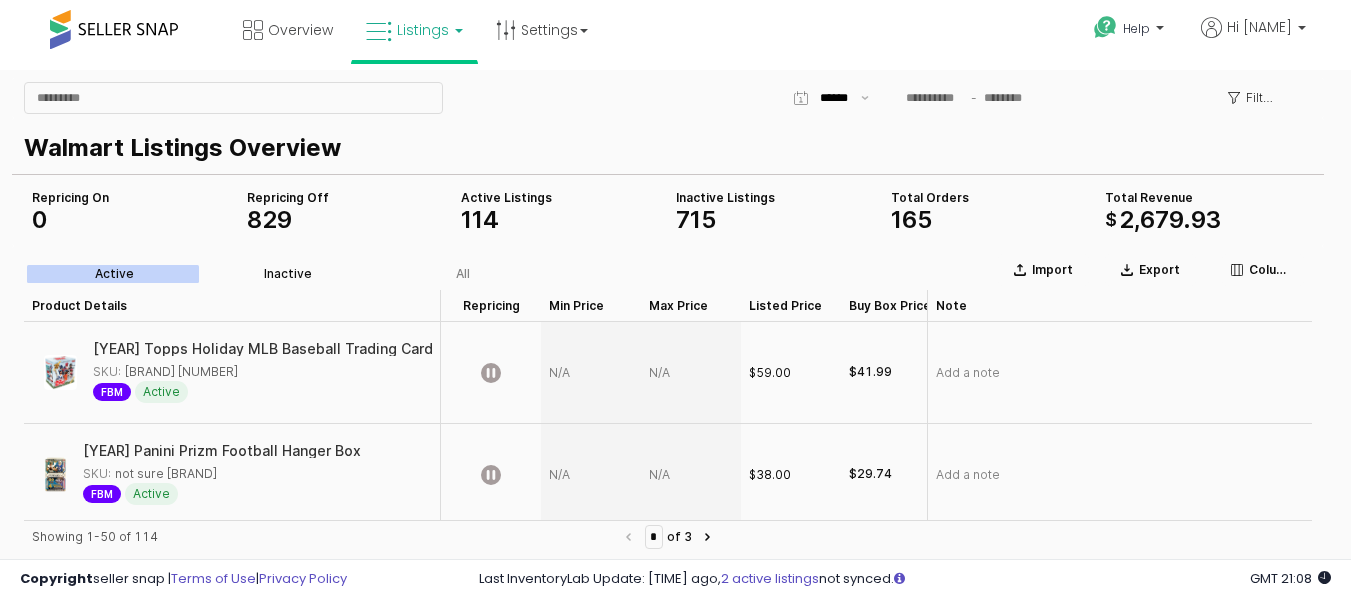 click on "Inactive" at bounding box center (288, 274) 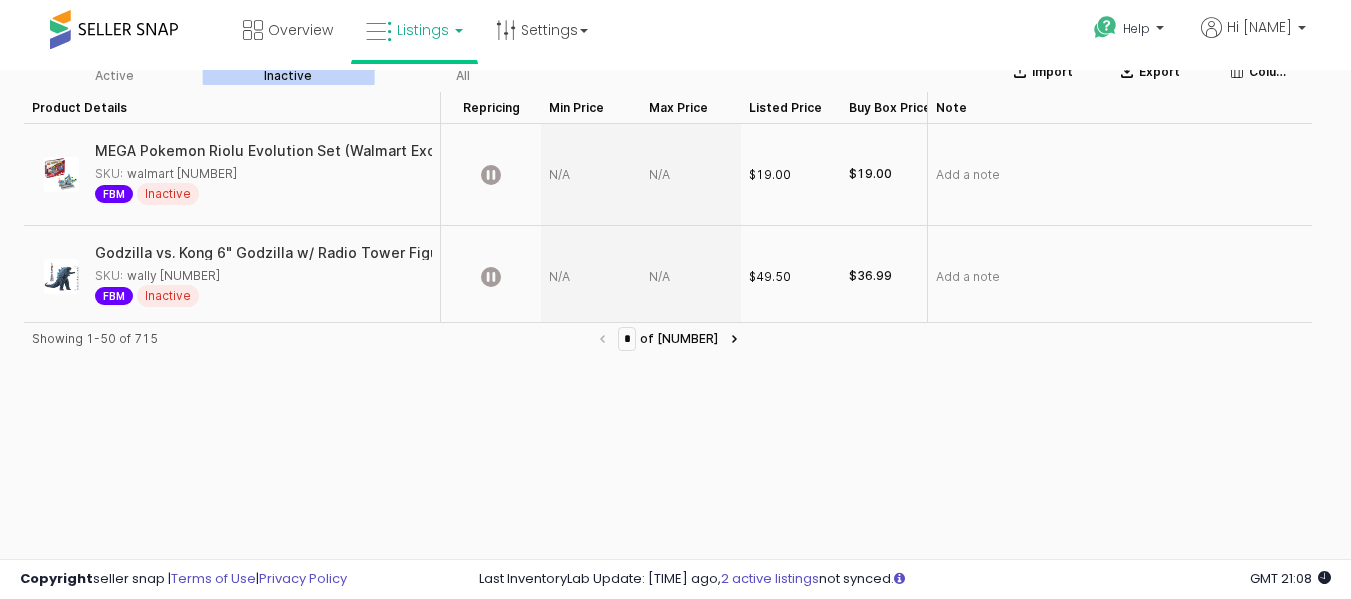 scroll, scrollTop: 200, scrollLeft: 0, axis: vertical 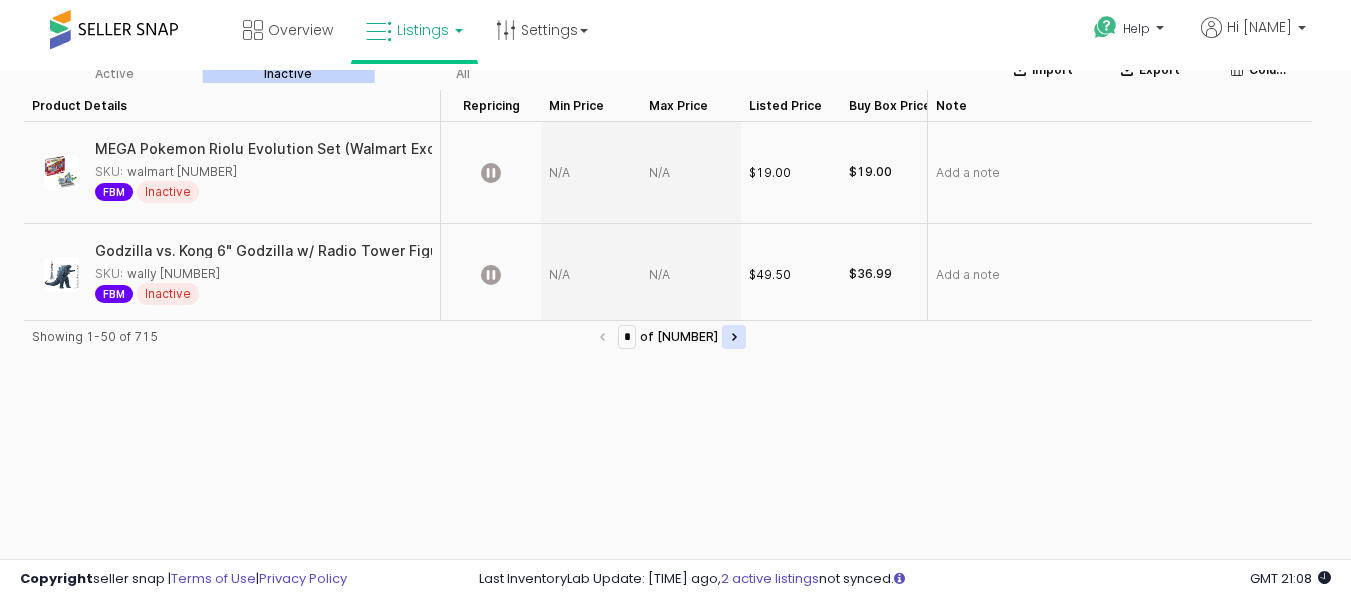 click at bounding box center (734, 337) 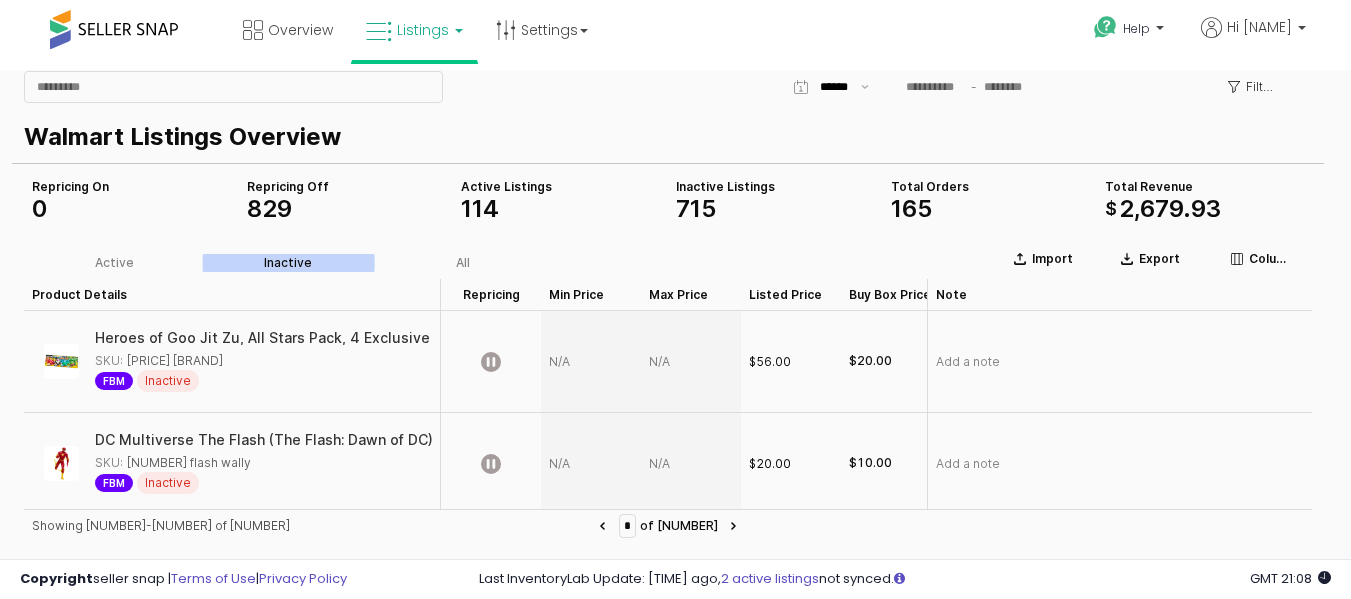 scroll, scrollTop: 0, scrollLeft: 0, axis: both 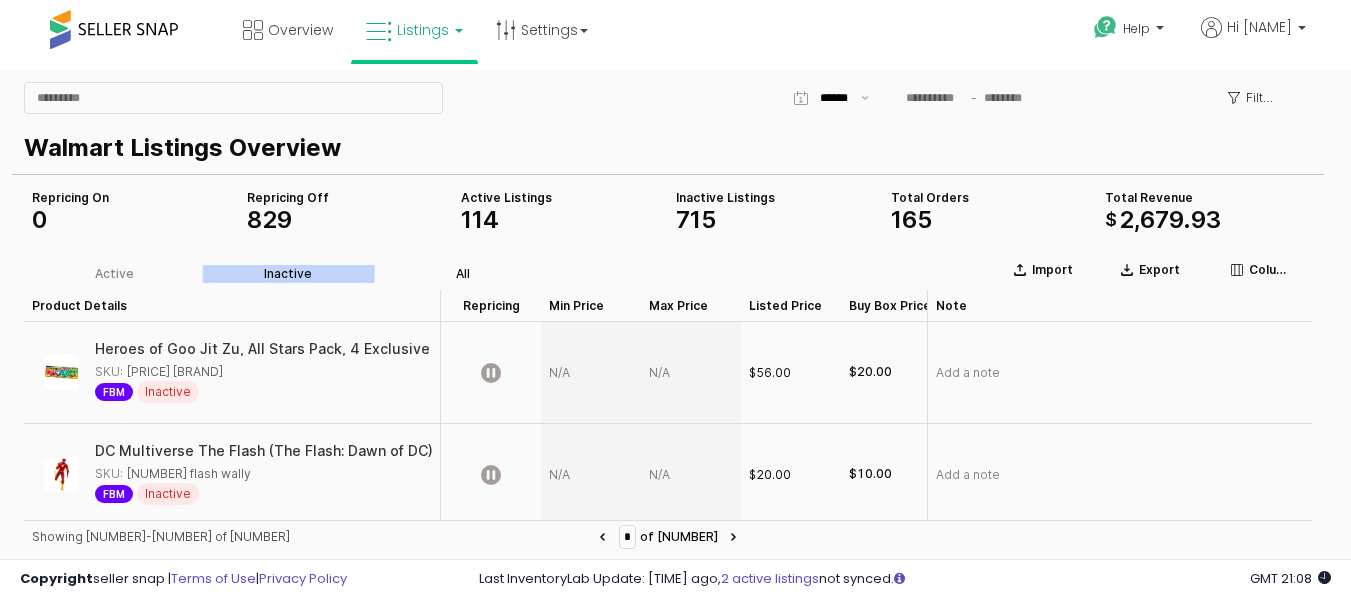 click on "All" at bounding box center [463, 274] 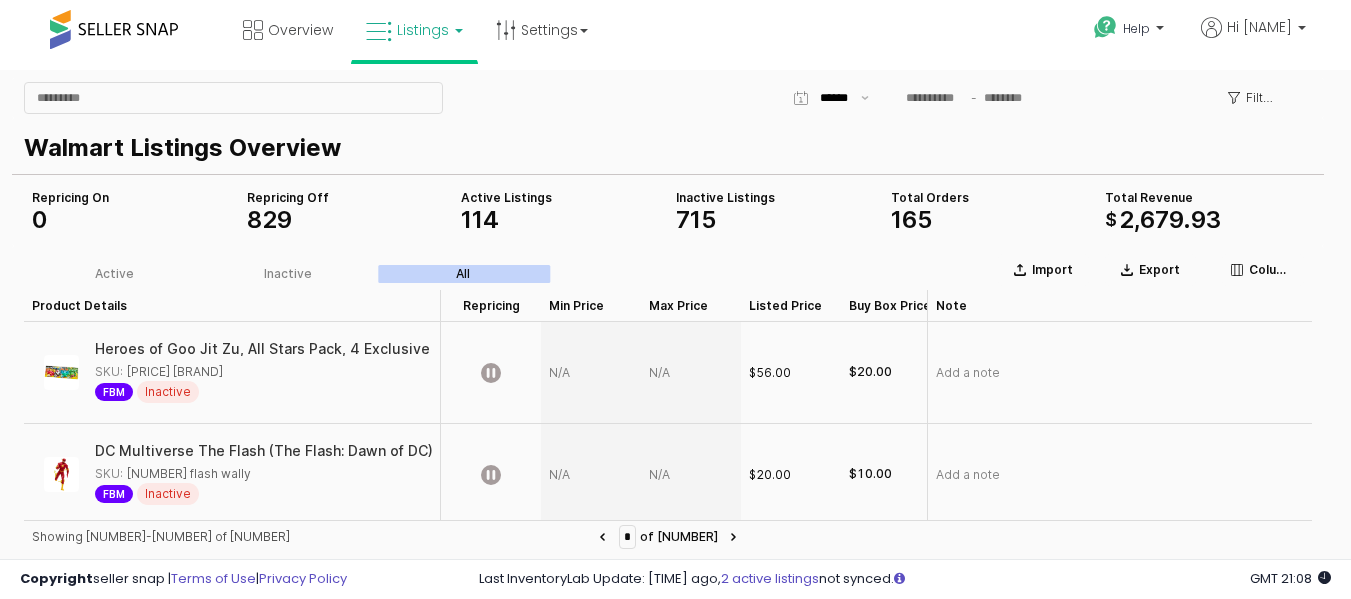type on "*" 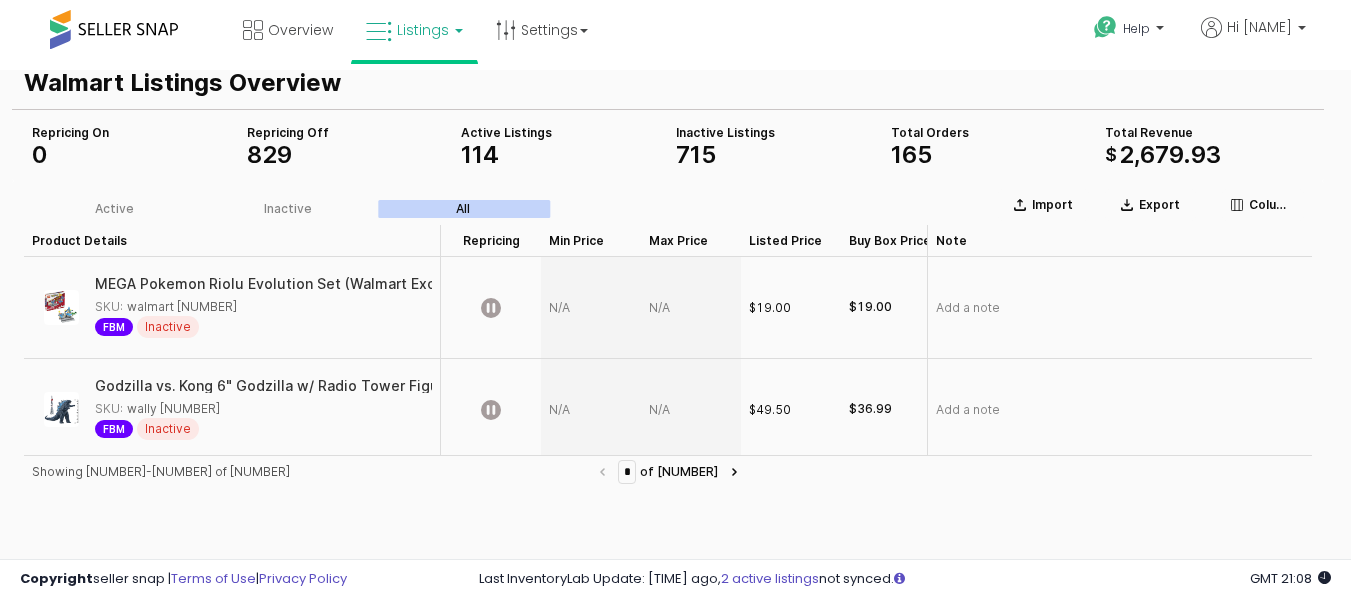 scroll, scrollTop: 100, scrollLeft: 0, axis: vertical 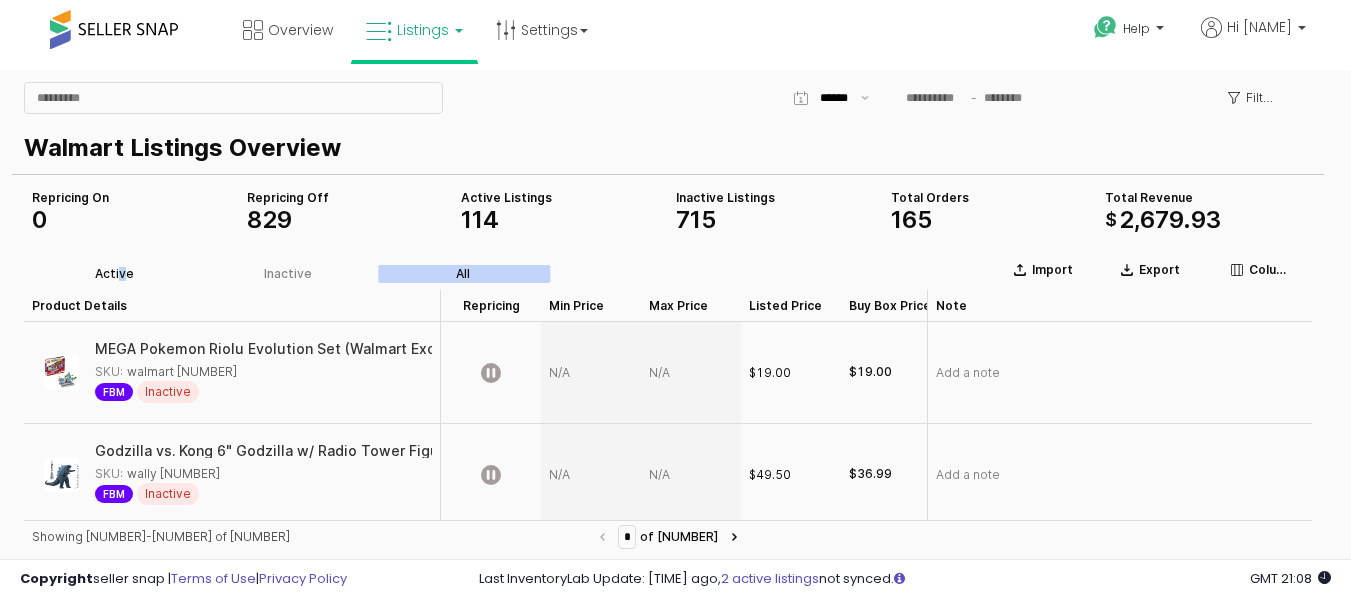 click on "Active" at bounding box center (114, 274) 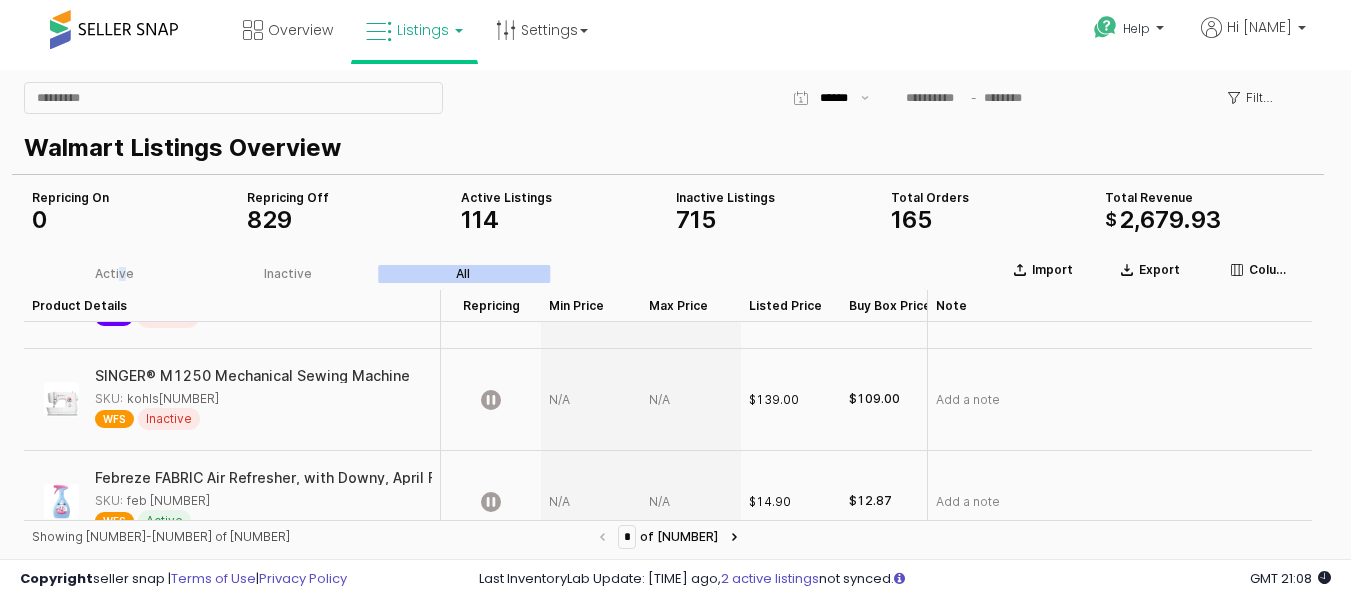 scroll, scrollTop: 1200, scrollLeft: 0, axis: vertical 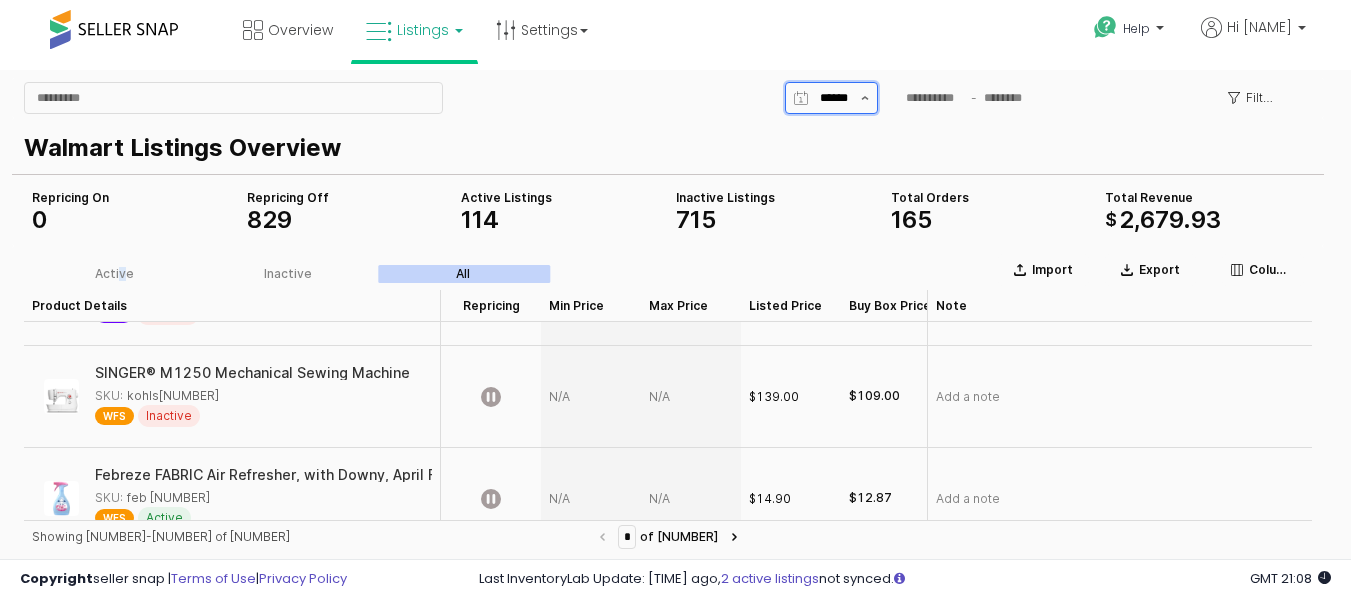 click at bounding box center [865, 98] 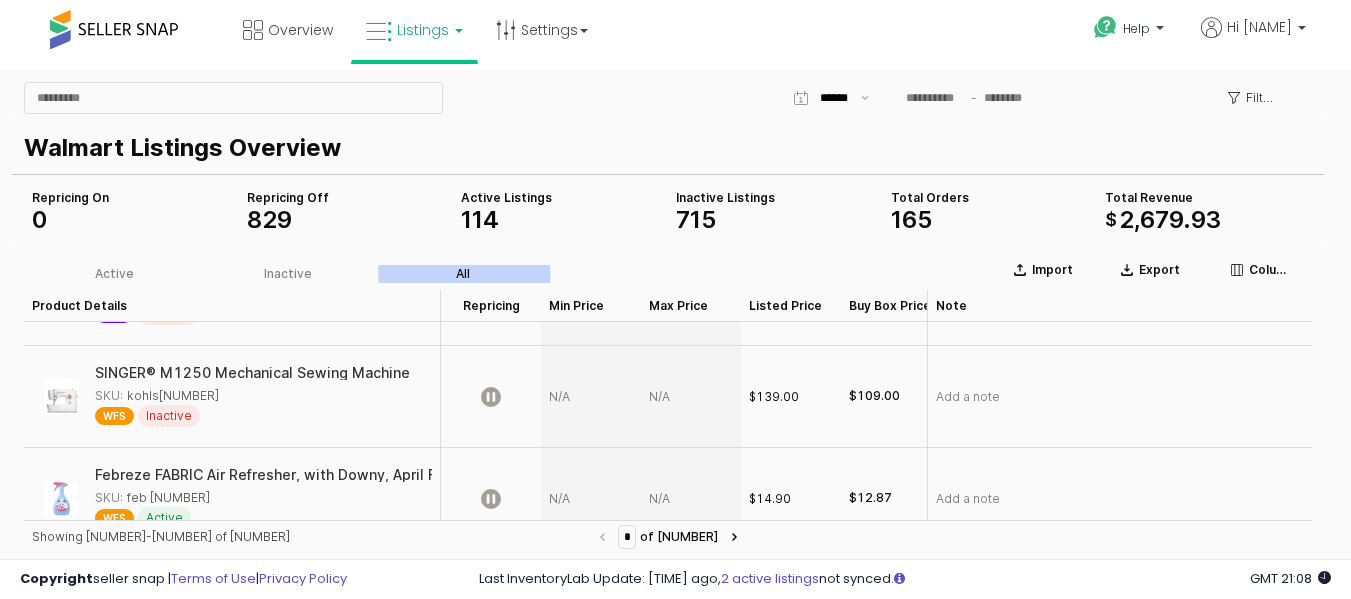 click on "Walmart Listings Overview" at bounding box center (664, 148) 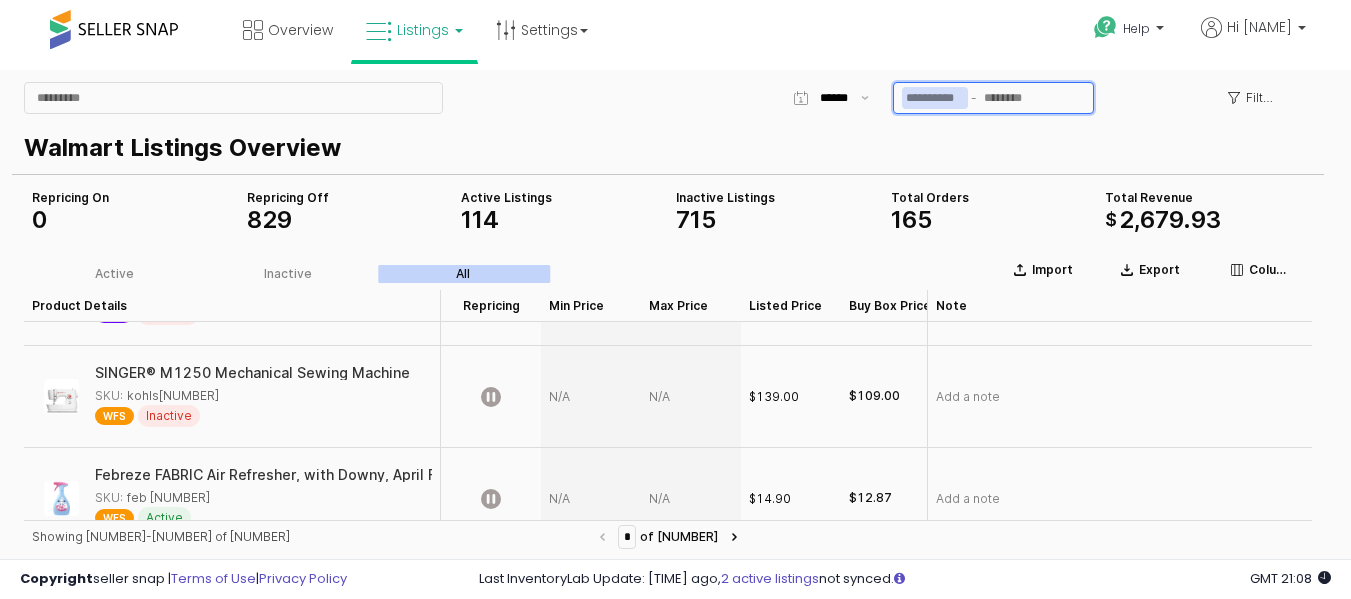click at bounding box center [935, 98] 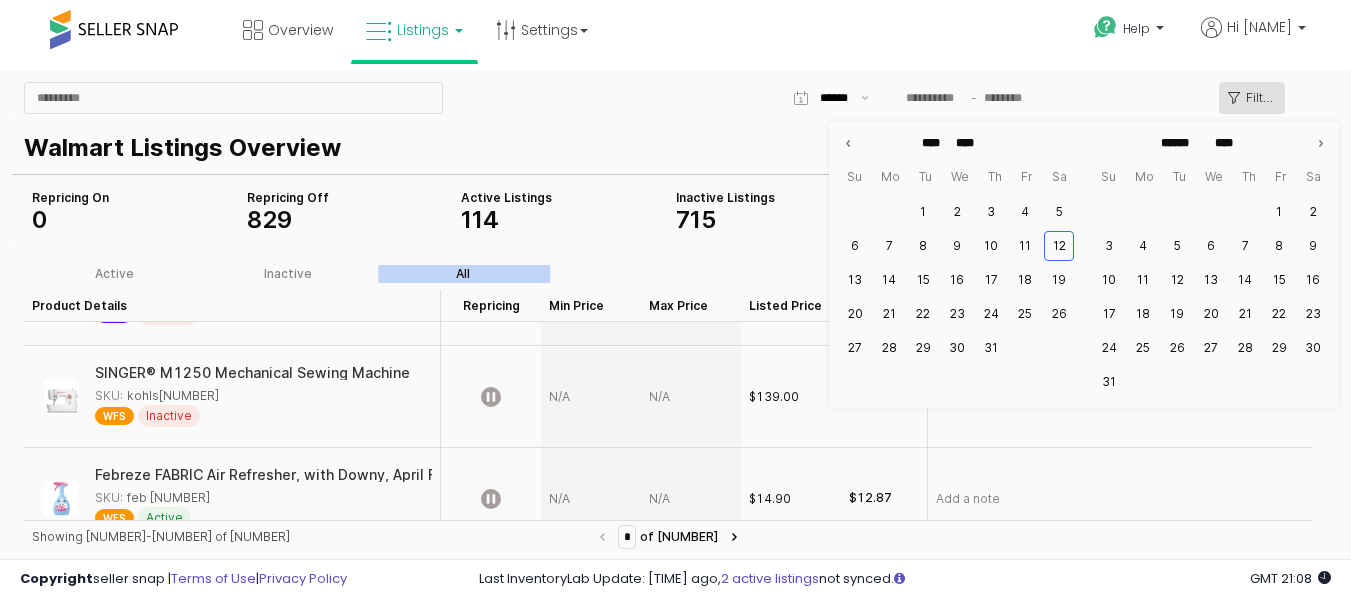 click on "Filters" at bounding box center (1261, 98) 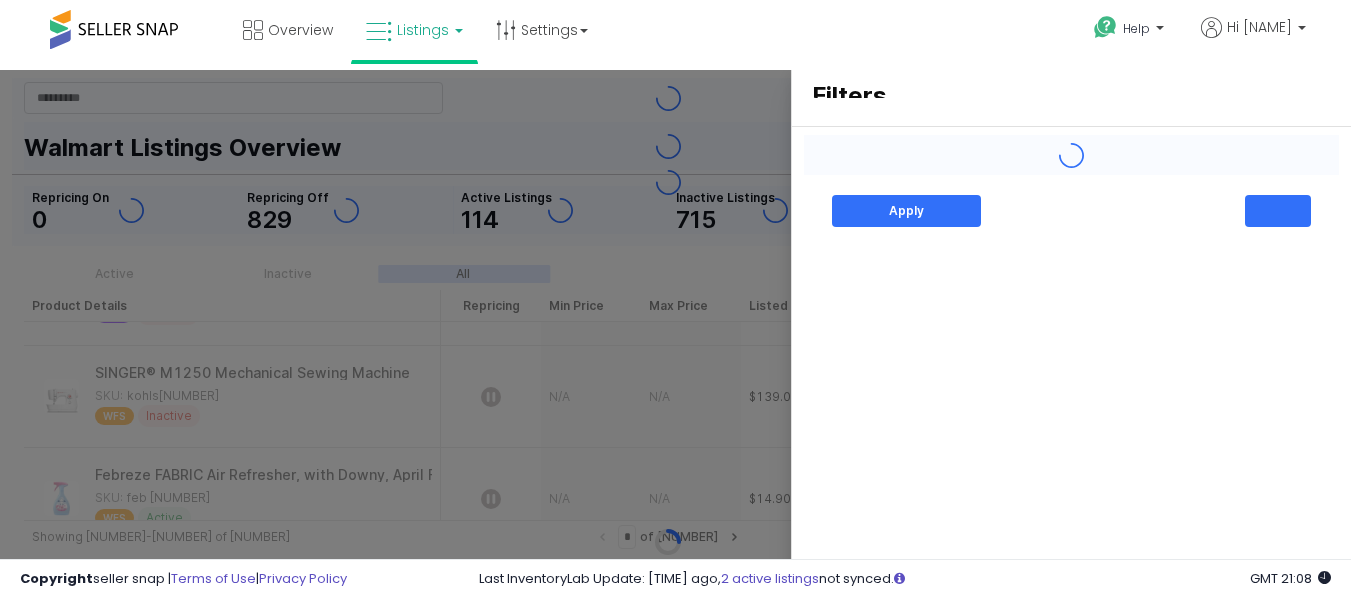 type on "**********" 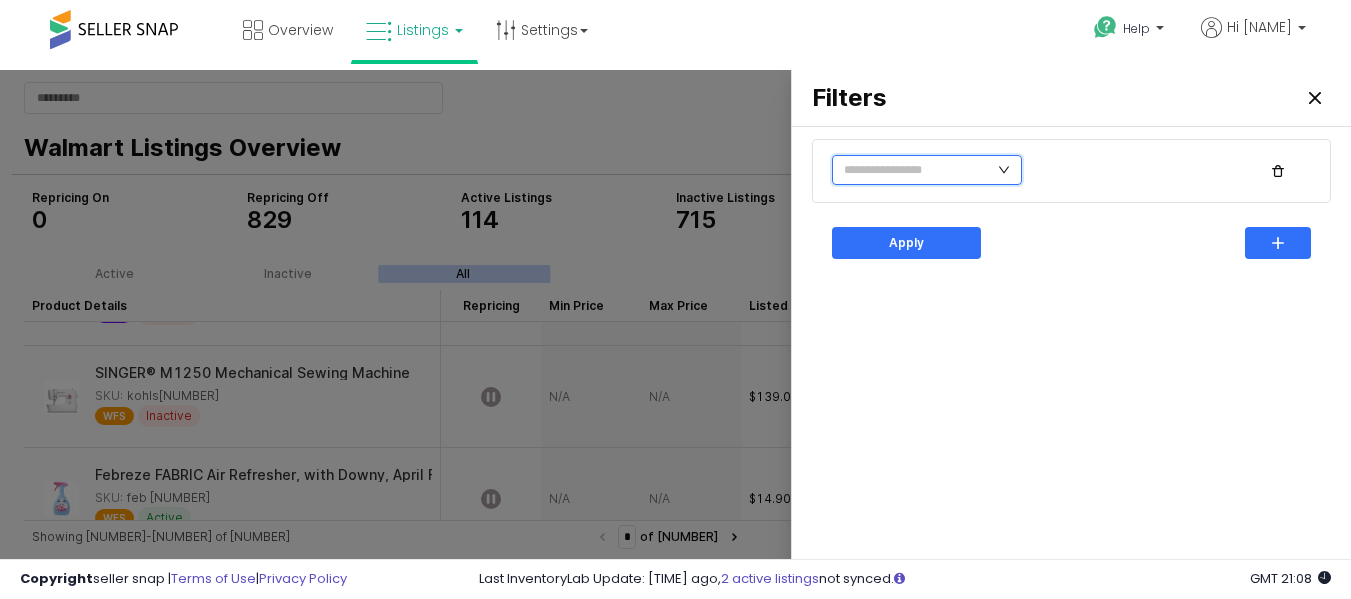 click at bounding box center (927, 170) 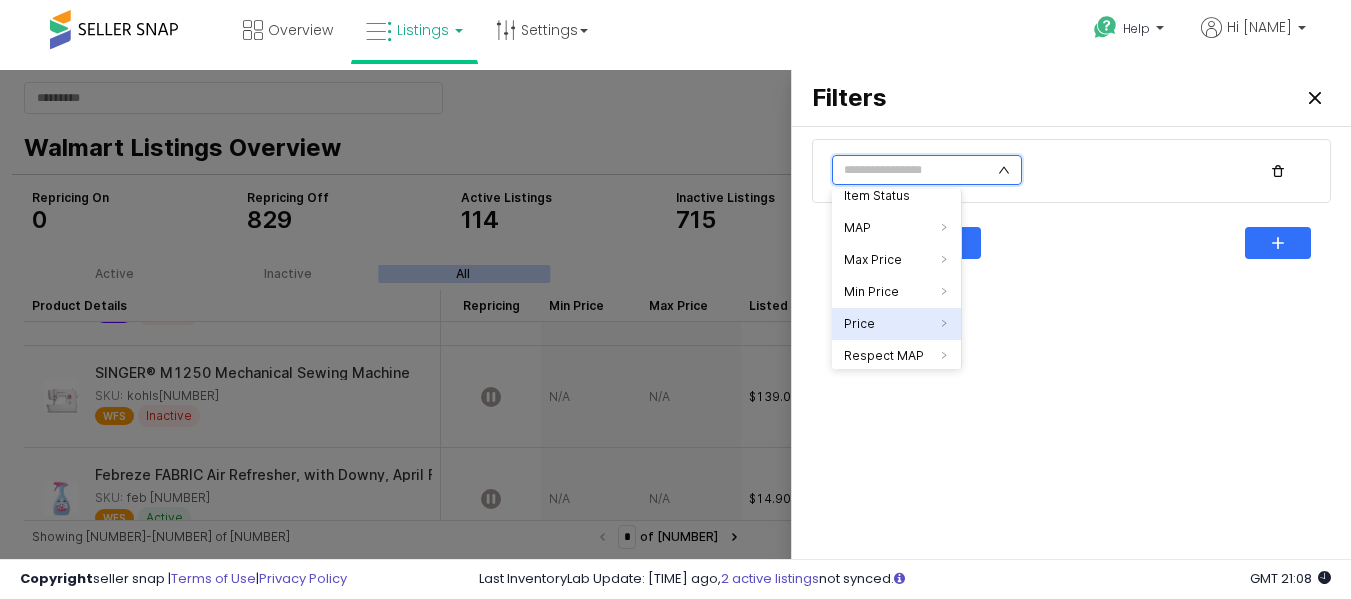 scroll, scrollTop: 200, scrollLeft: 0, axis: vertical 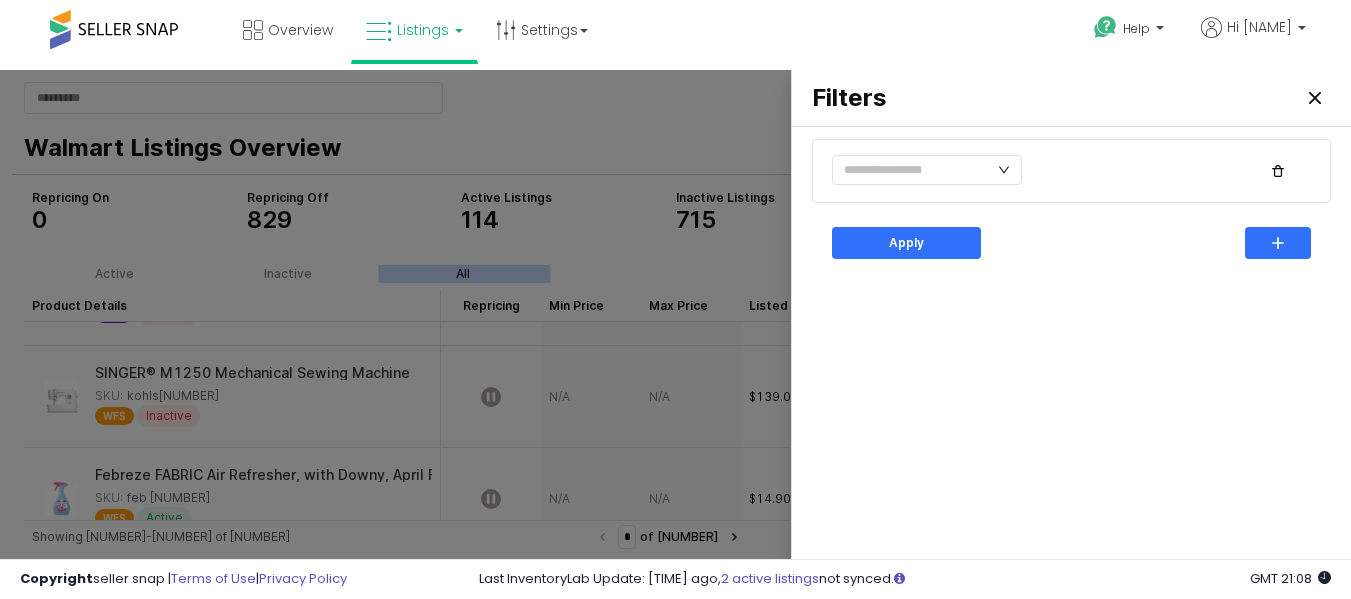 click on "Apply" at bounding box center [1071, 368] 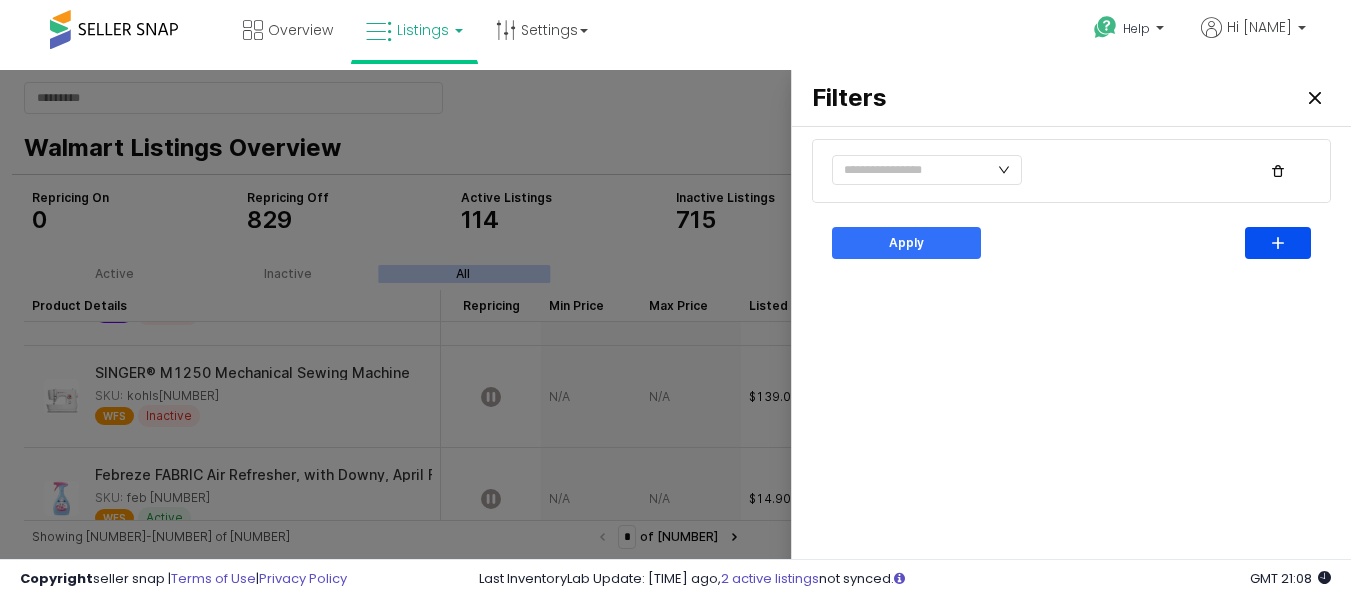 click 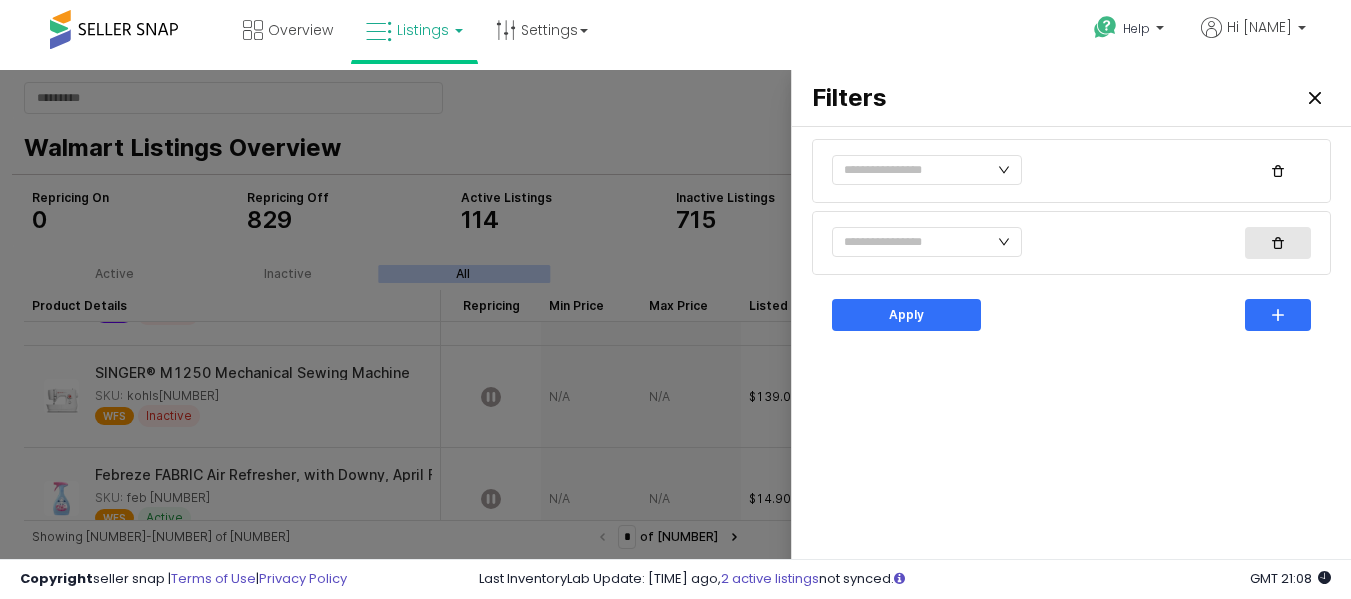 click at bounding box center [1278, 243] 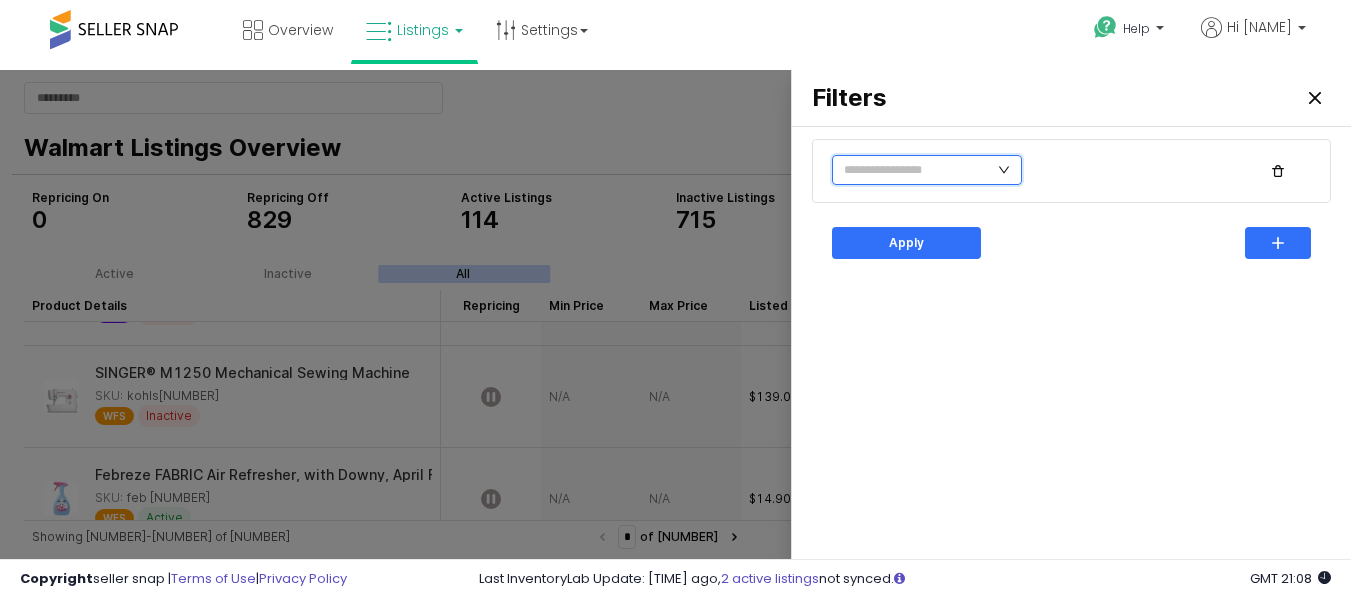 click at bounding box center (927, 170) 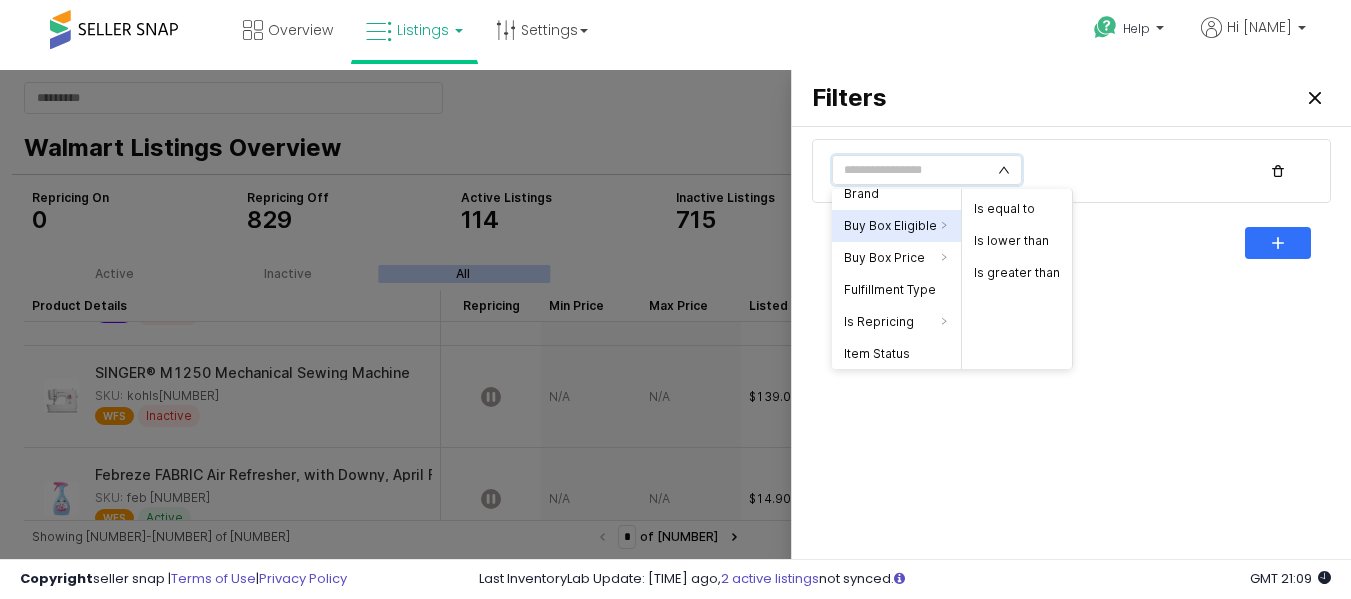 scroll, scrollTop: 0, scrollLeft: 0, axis: both 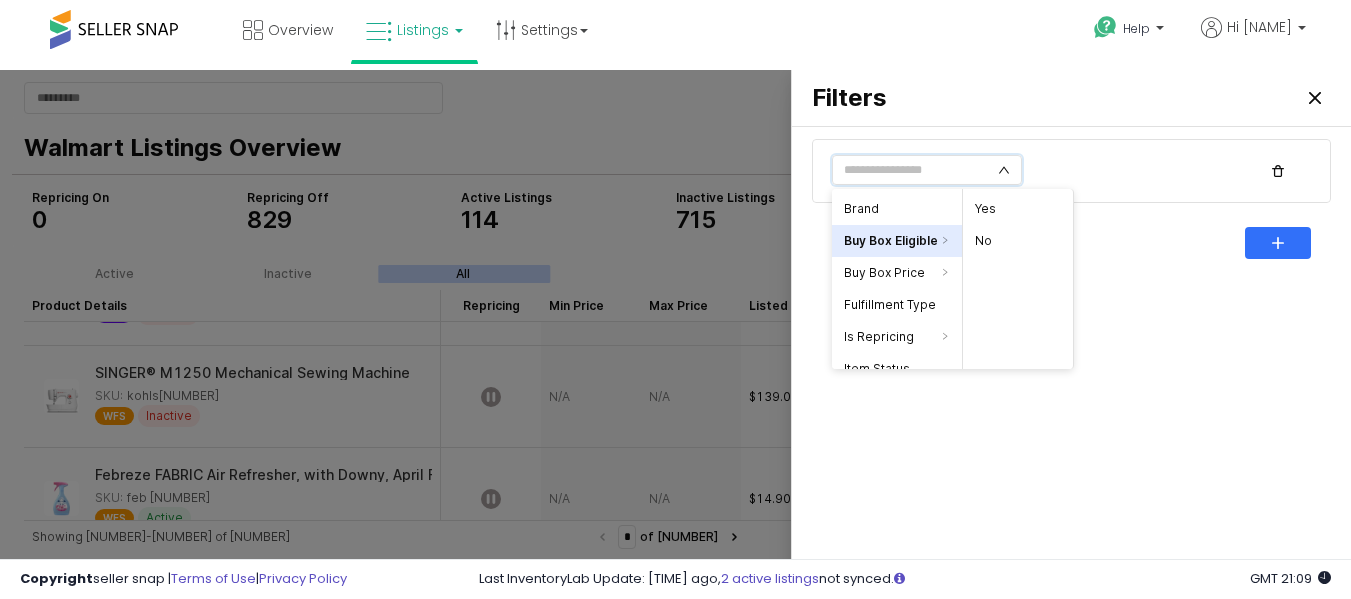click on "Buy Box Eligible" at bounding box center (897, 241) 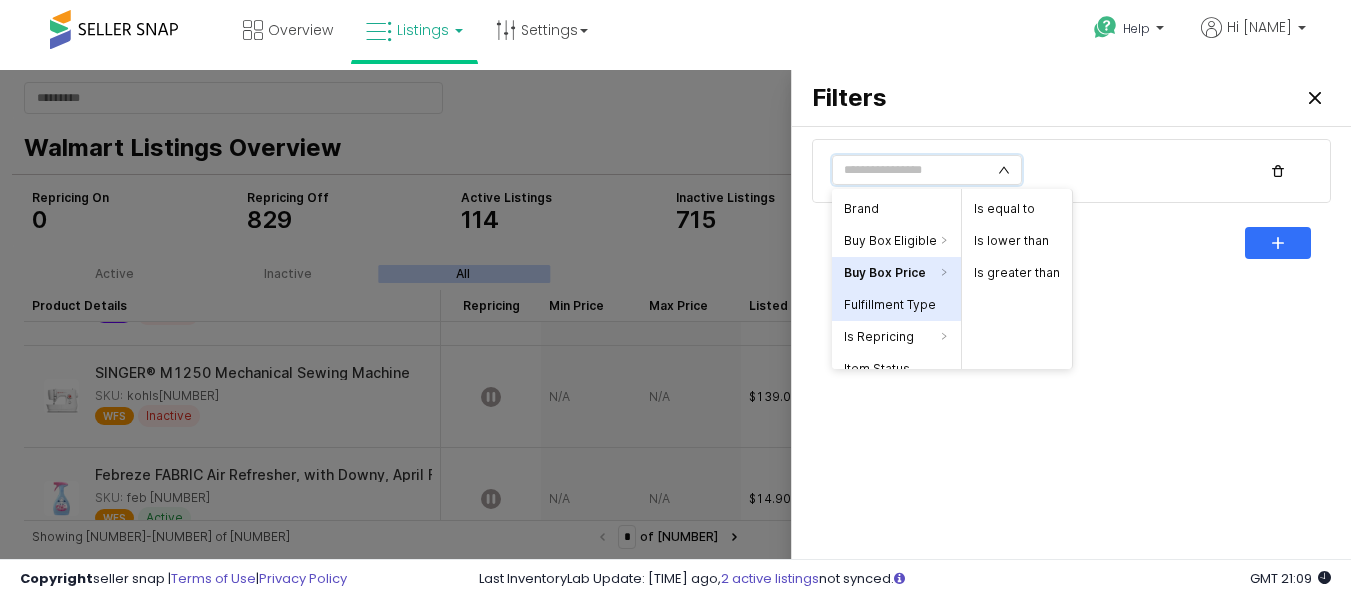 click on "Fulfillment Type" at bounding box center (896, 305) 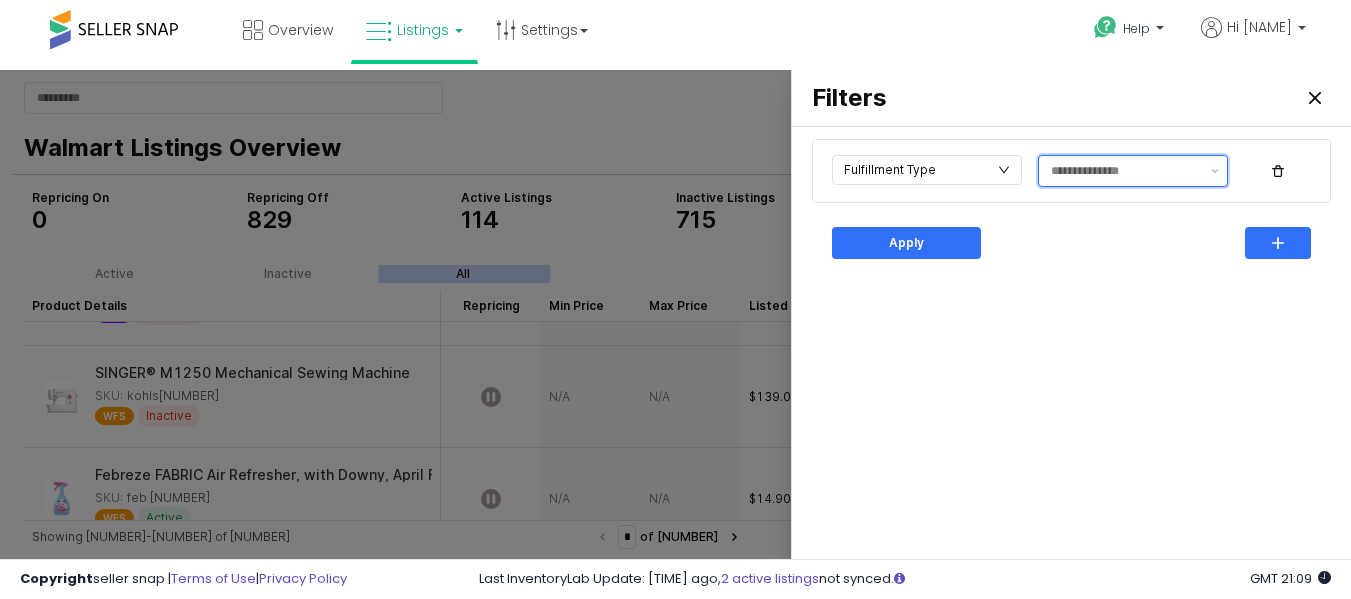 click at bounding box center (1125, 171) 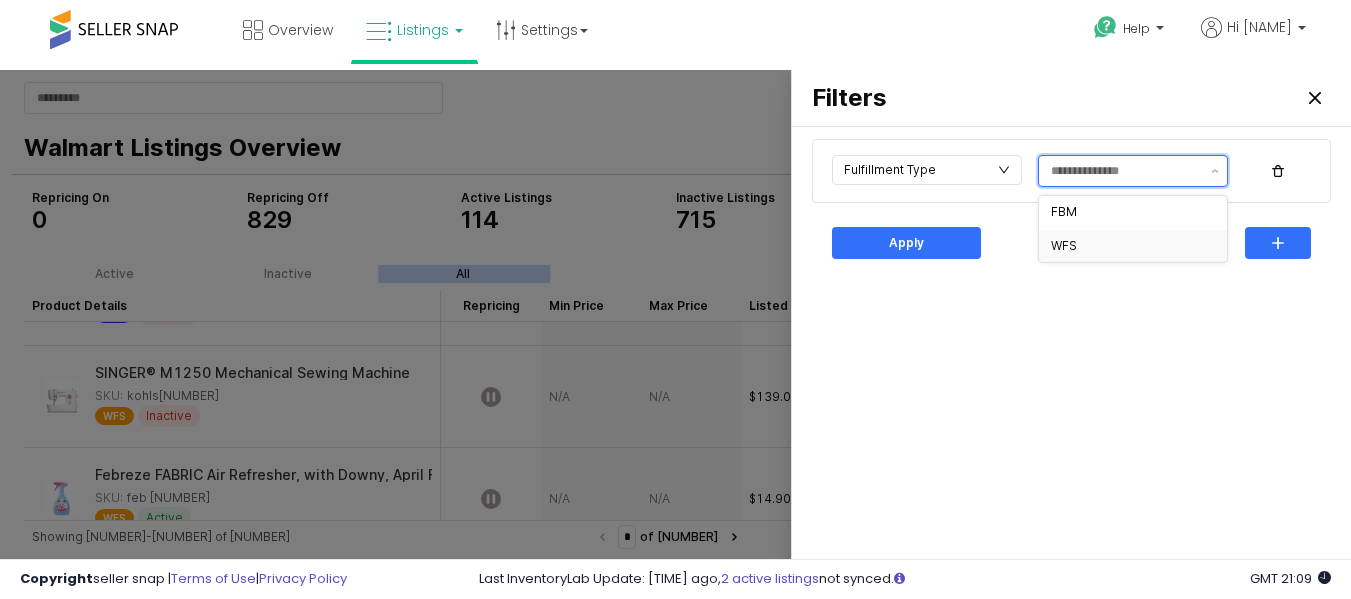 click on "WFS" at bounding box center (1127, 246) 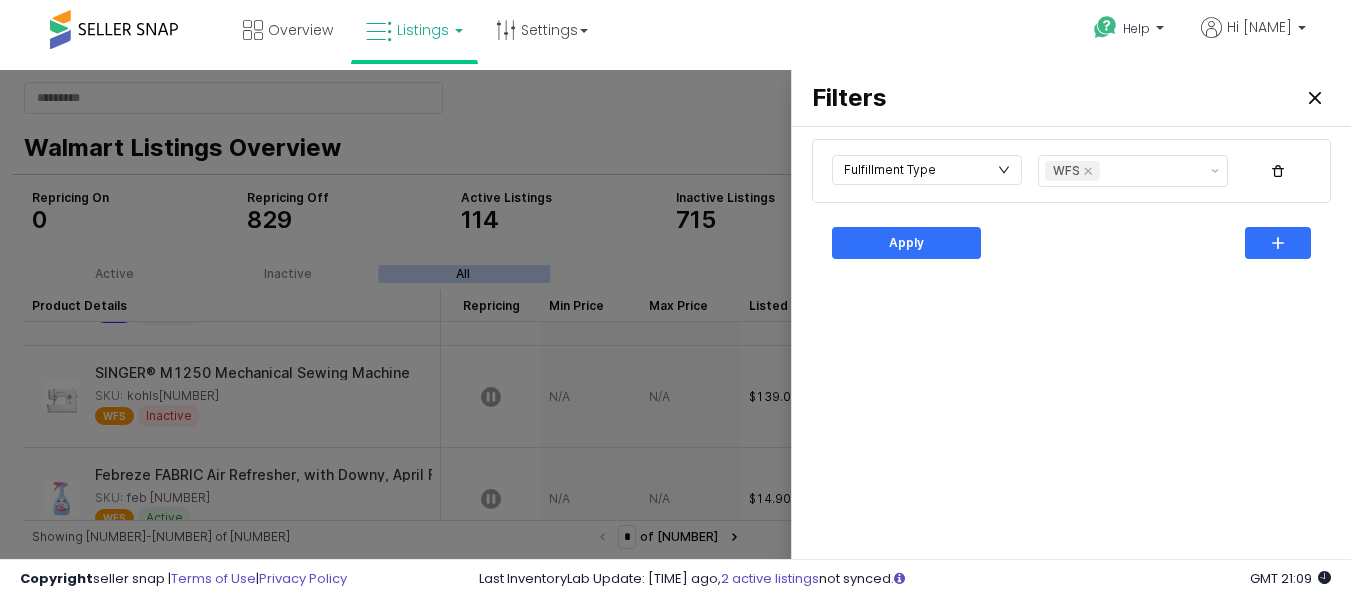 click on "Fulfillment Type WFS Apply" at bounding box center [1071, 368] 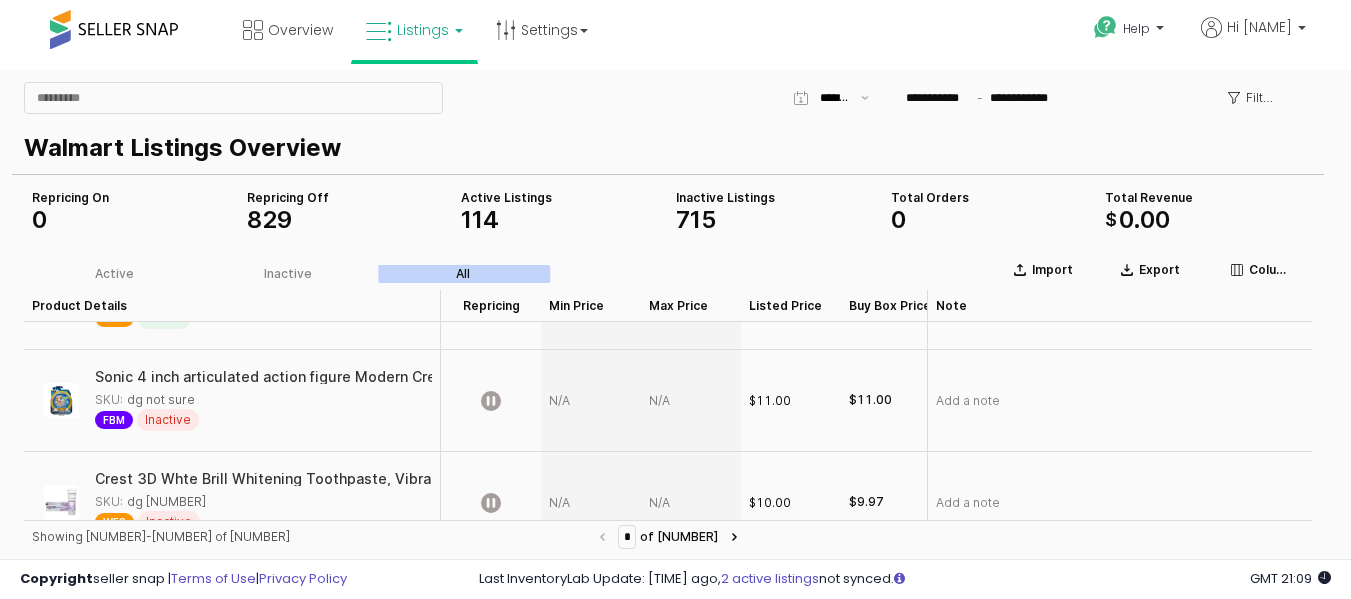 scroll, scrollTop: 1600, scrollLeft: 0, axis: vertical 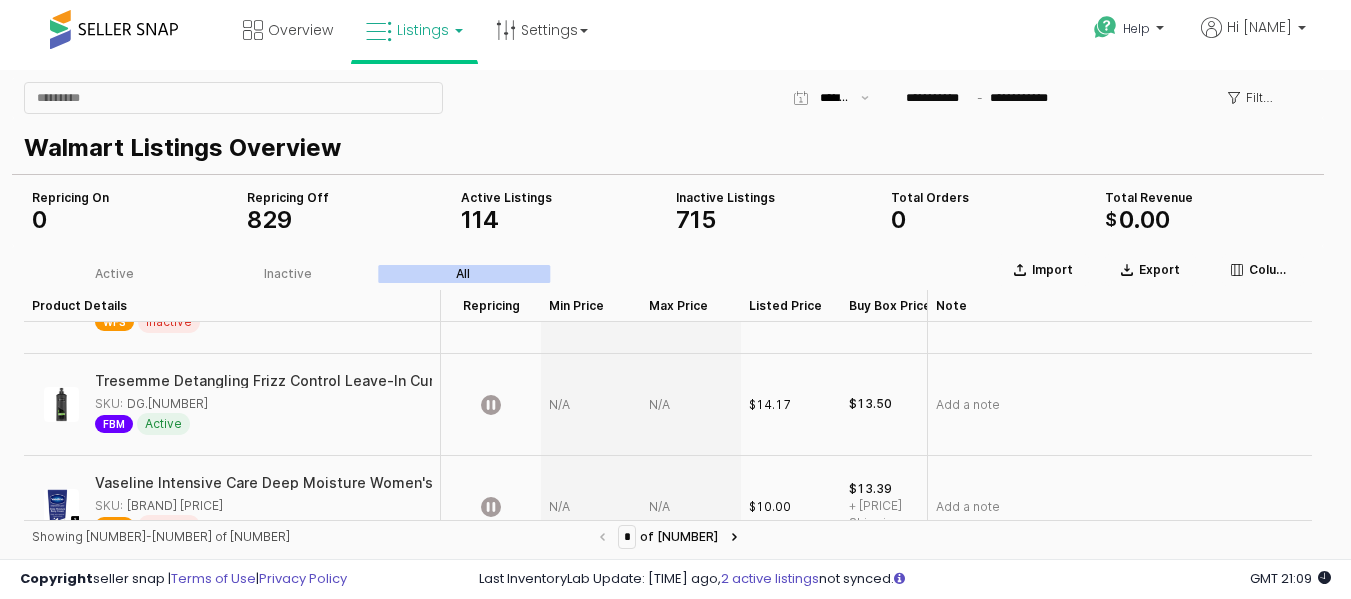 drag, startPoint x: 181, startPoint y: 403, endPoint x: 1365, endPoint y: 282, distance: 1190.1667 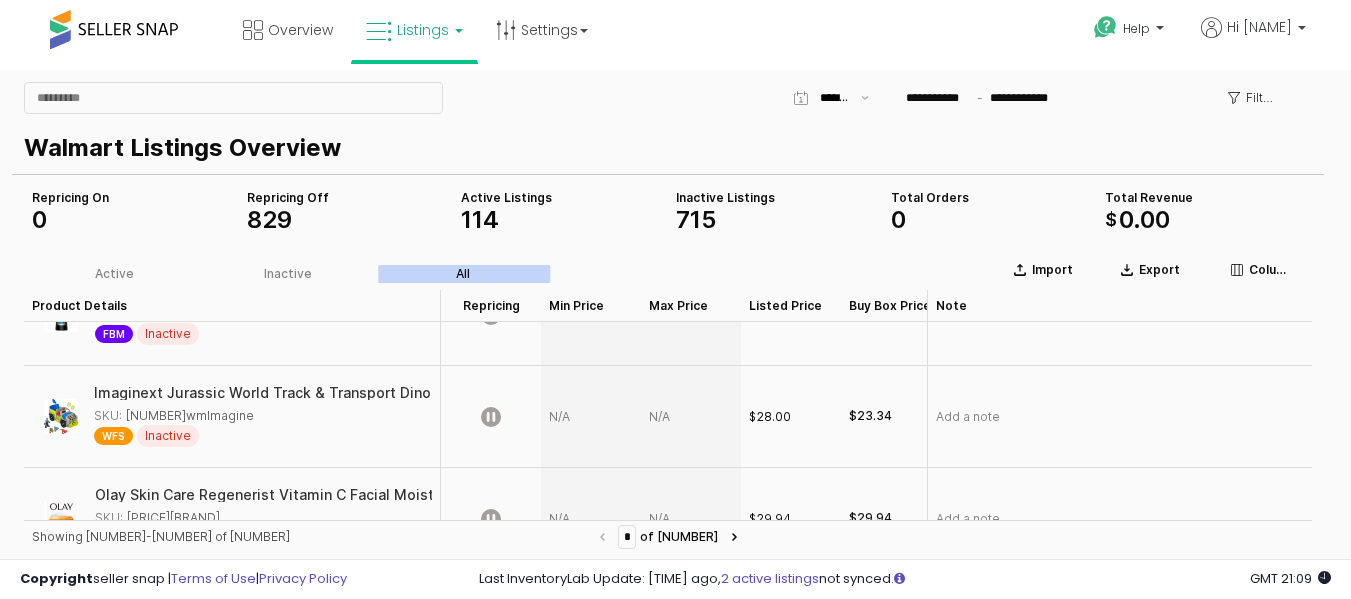 scroll, scrollTop: 2600, scrollLeft: 0, axis: vertical 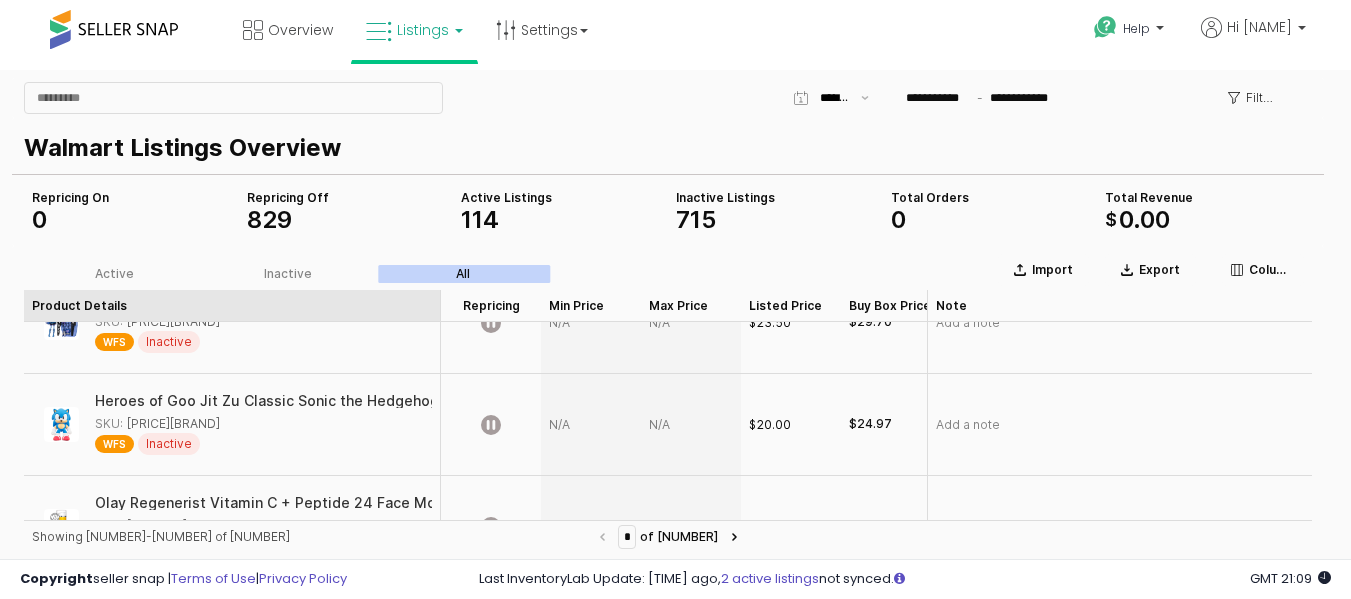 click on "Product Details Product Details" at bounding box center (232, 306) 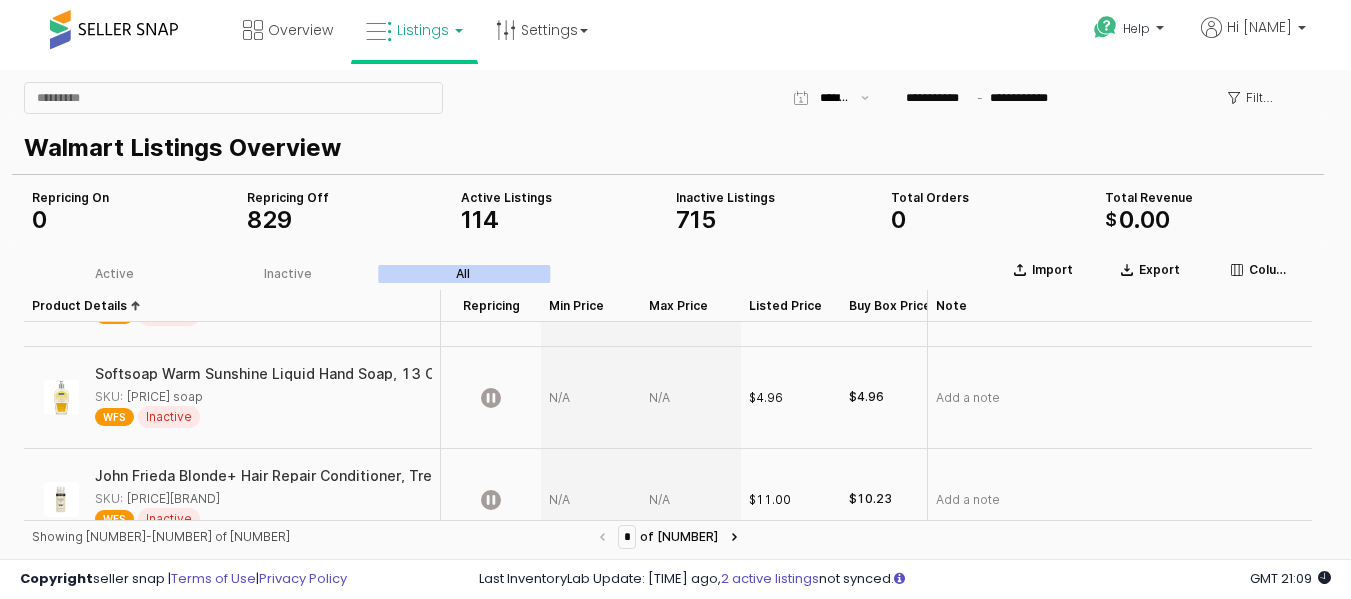 scroll, scrollTop: 2300, scrollLeft: 0, axis: vertical 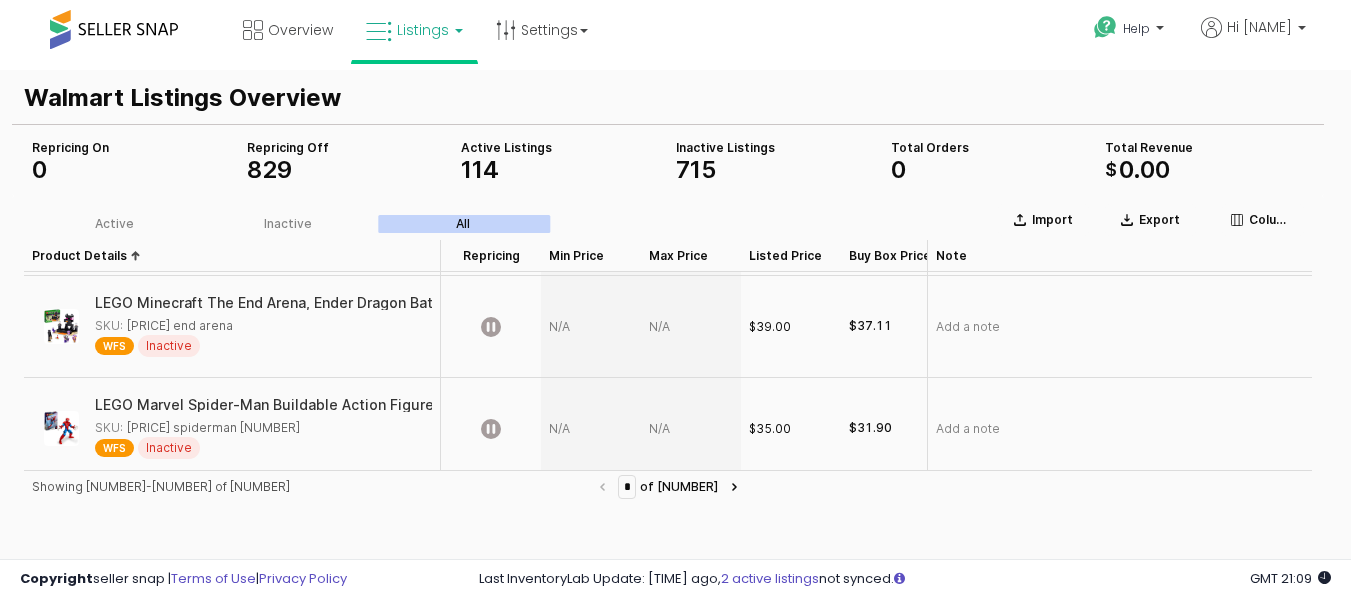 drag, startPoint x: 1127, startPoint y: 152, endPoint x: 736, endPoint y: 216, distance: 396.20322 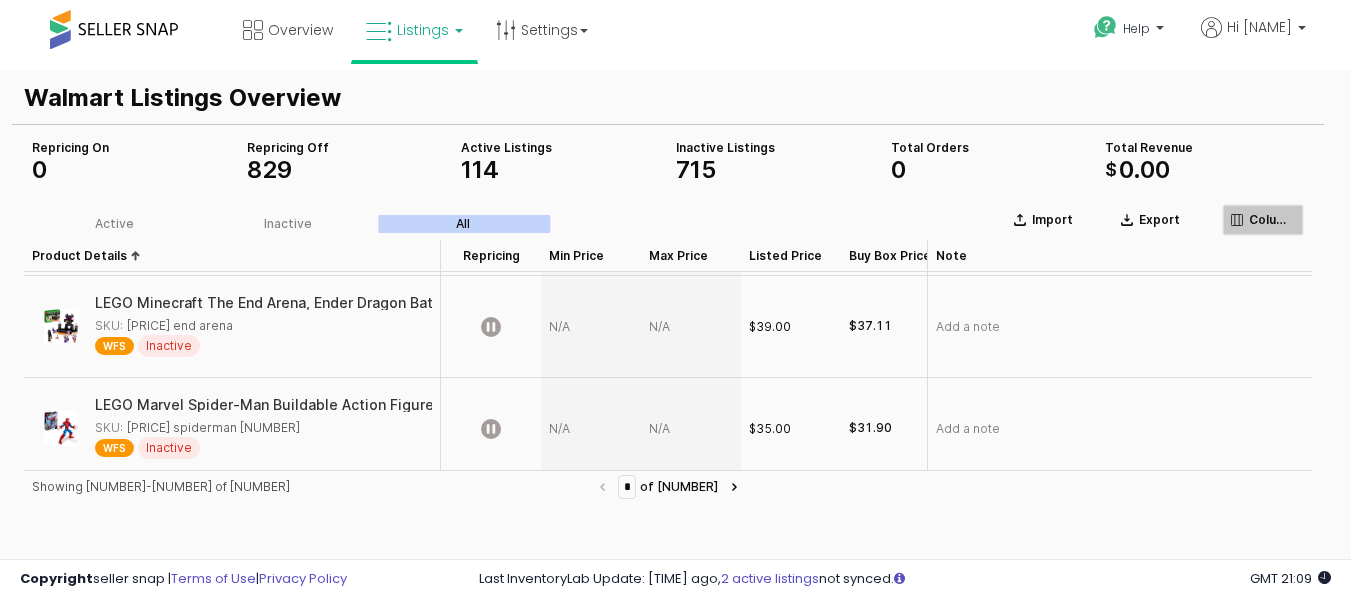 click on "Columns" at bounding box center [1272, 220] 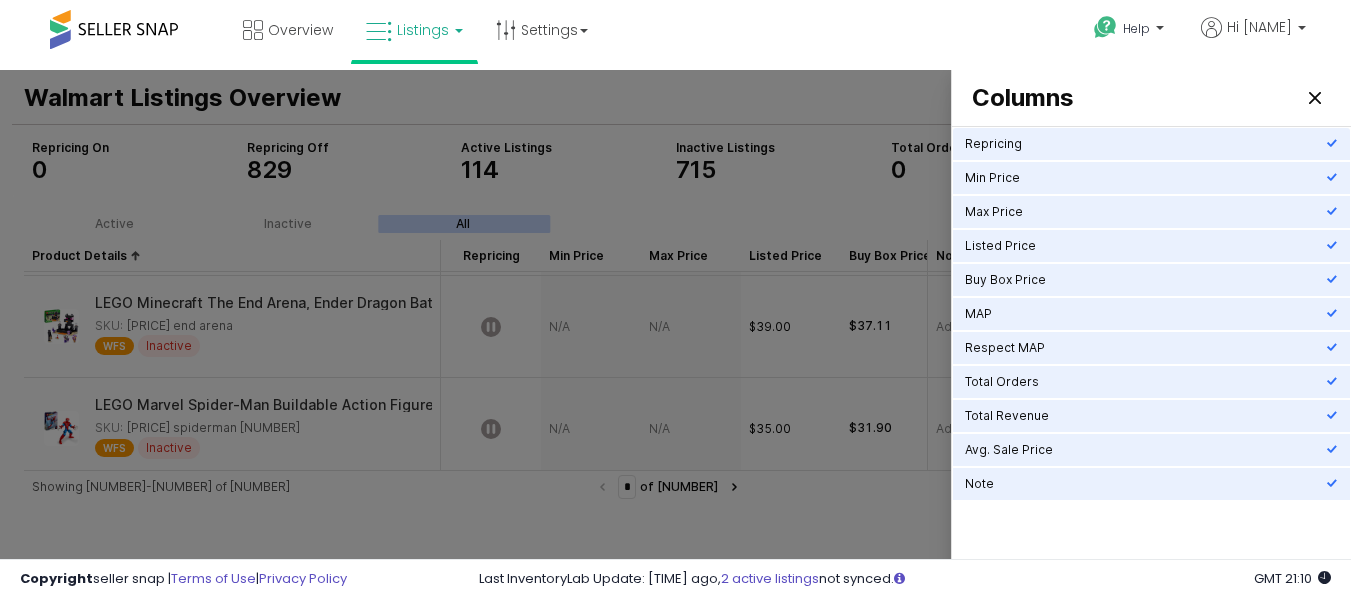 click at bounding box center [675, 339] 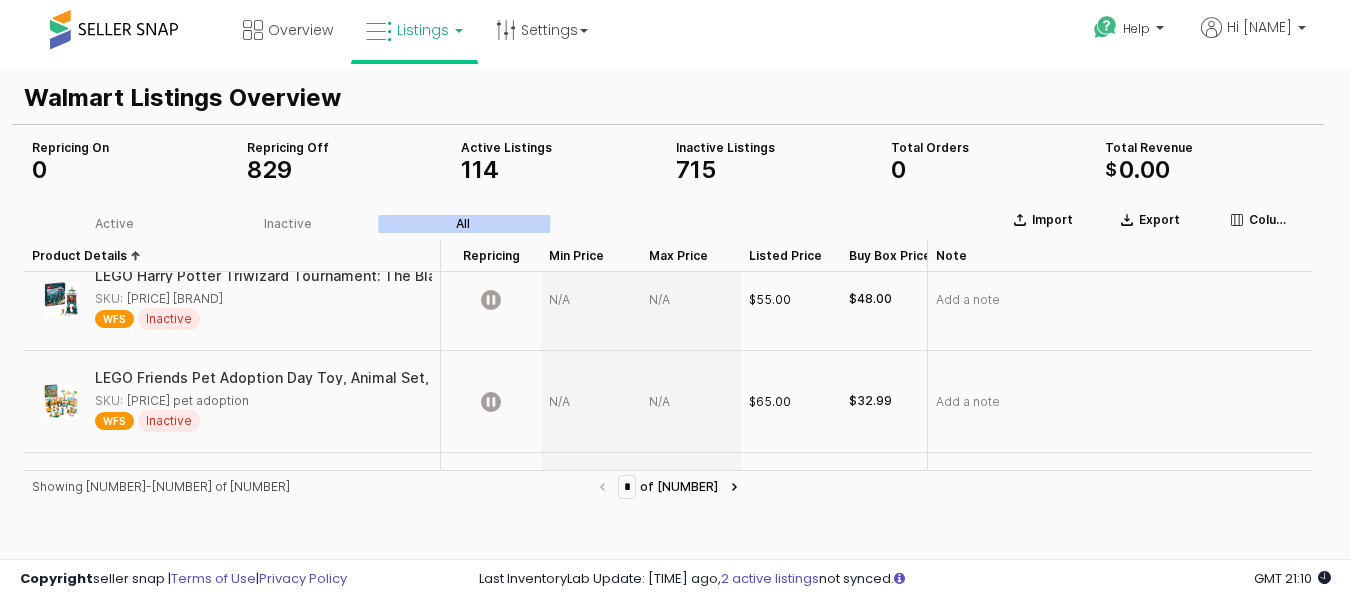 scroll, scrollTop: 547, scrollLeft: 0, axis: vertical 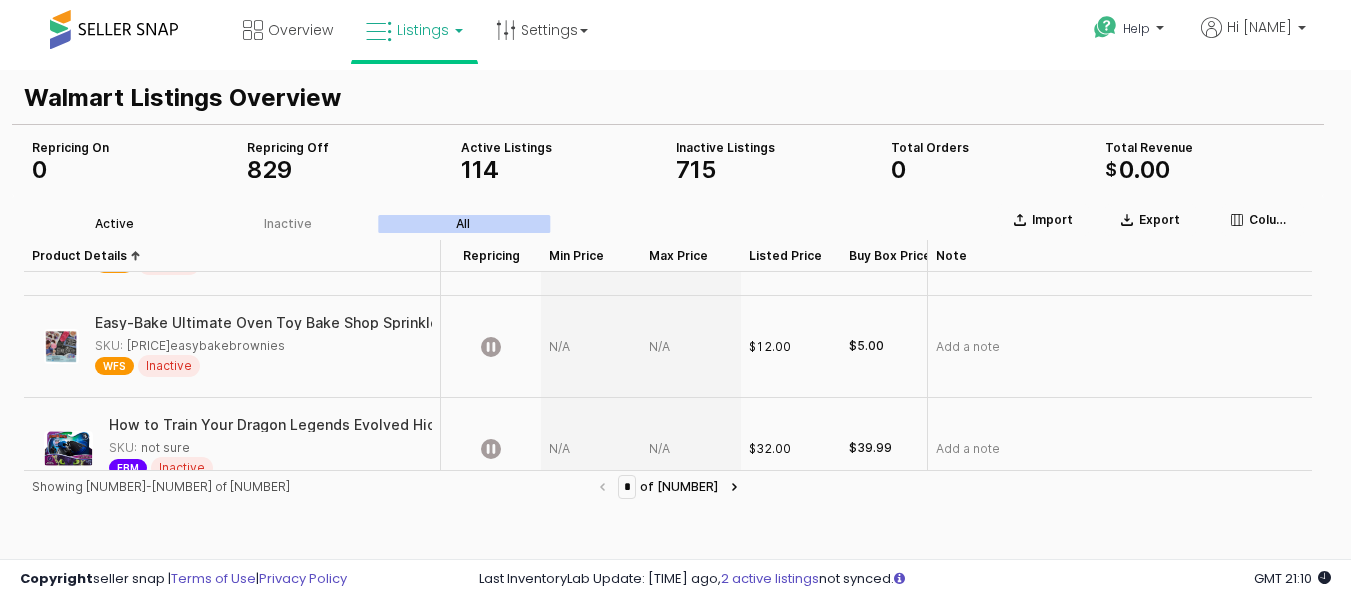 click on "Active" at bounding box center [114, 224] 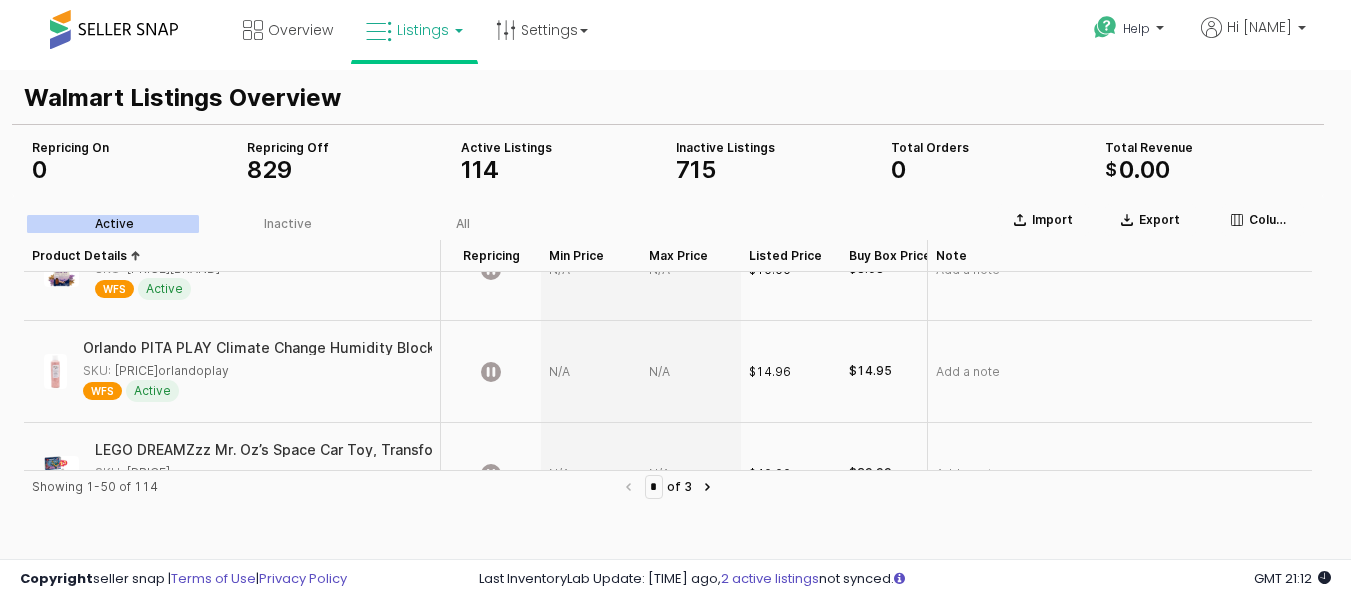 scroll, scrollTop: 700, scrollLeft: 0, axis: vertical 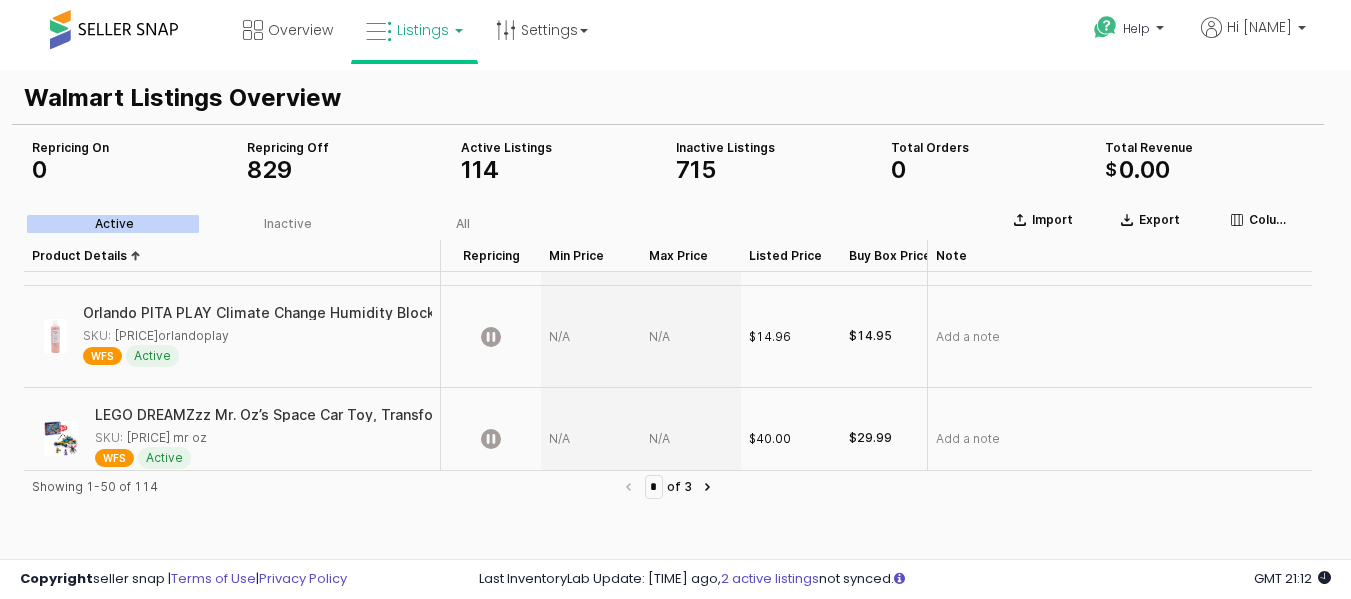 click at bounding box center (591, 337) 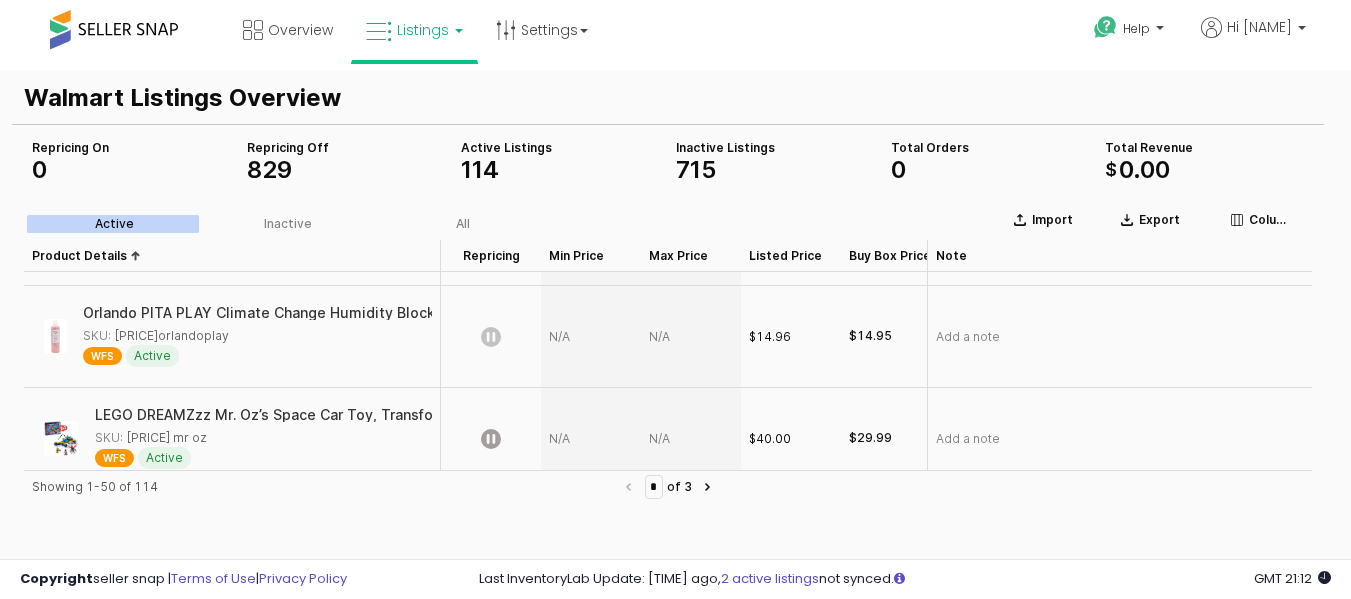 click 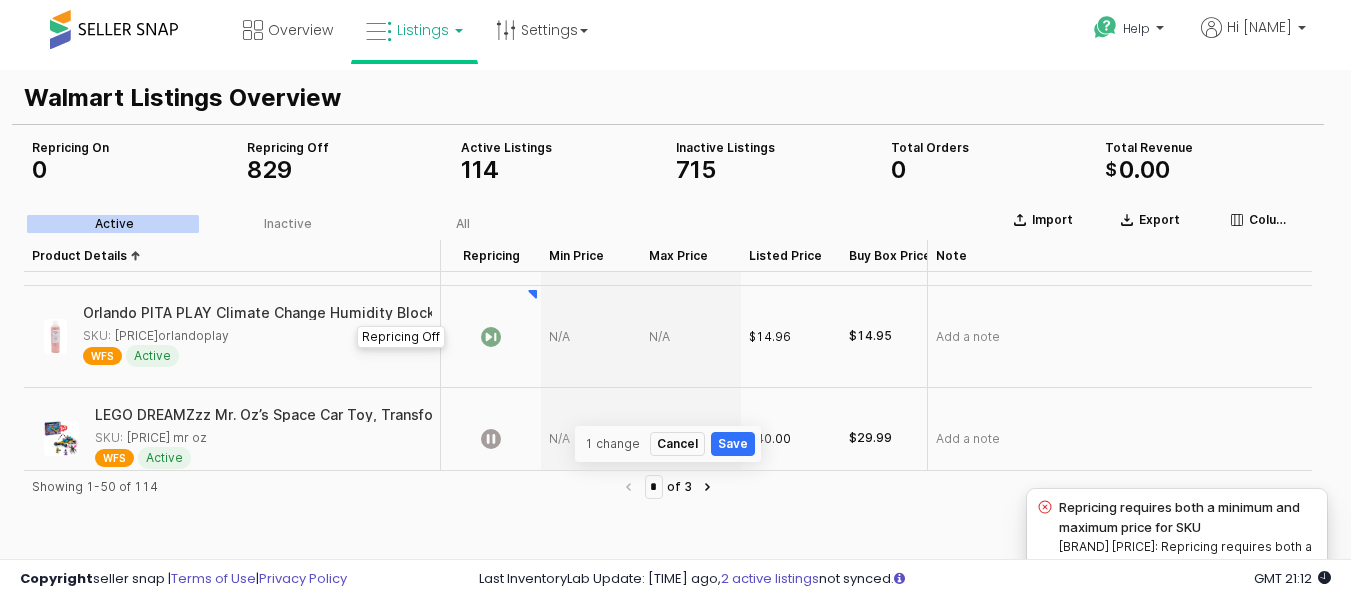 click 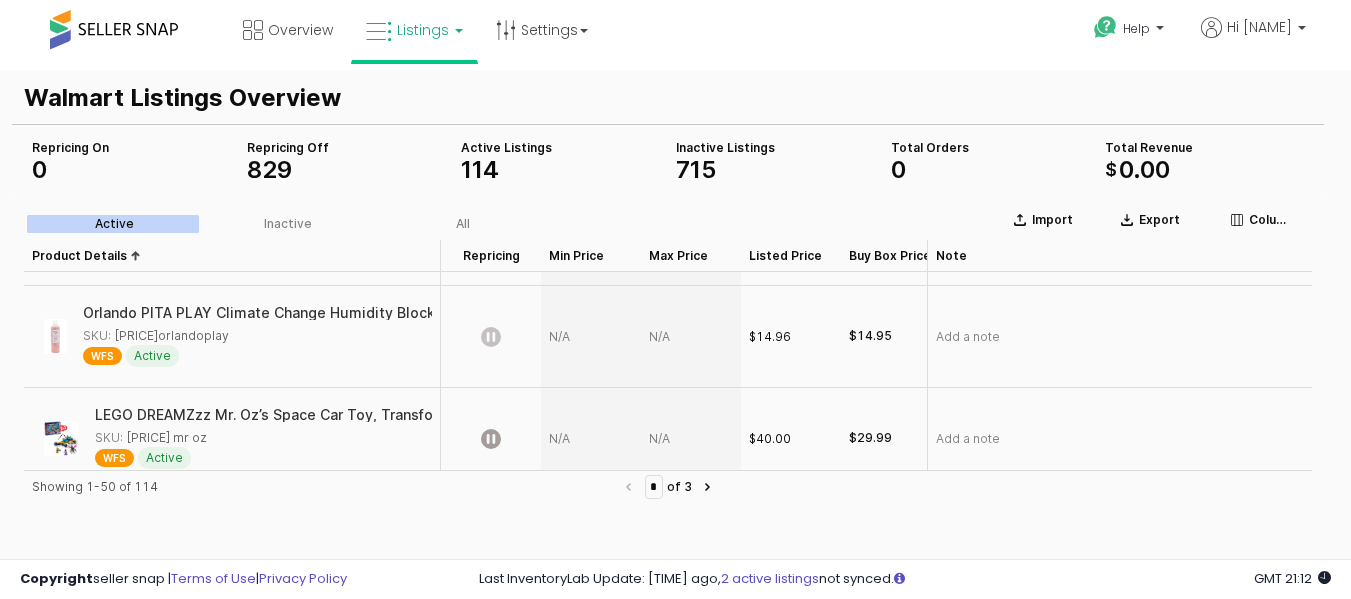 click at bounding box center (691, 337) 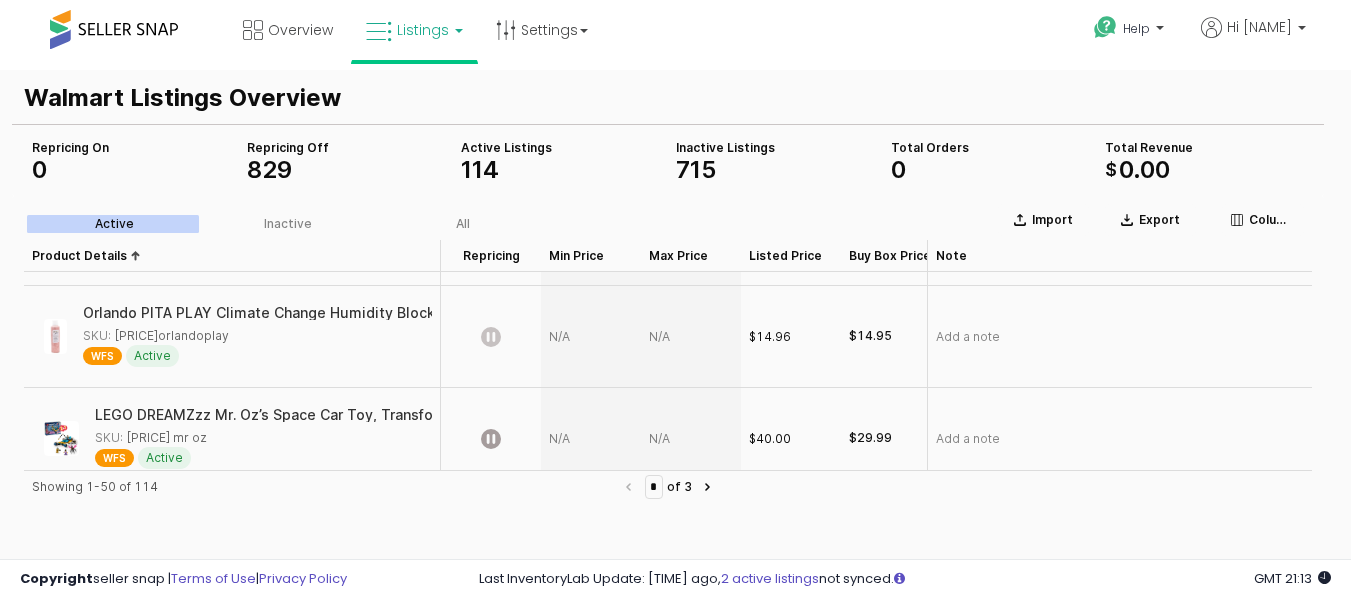 click at bounding box center (691, 337) 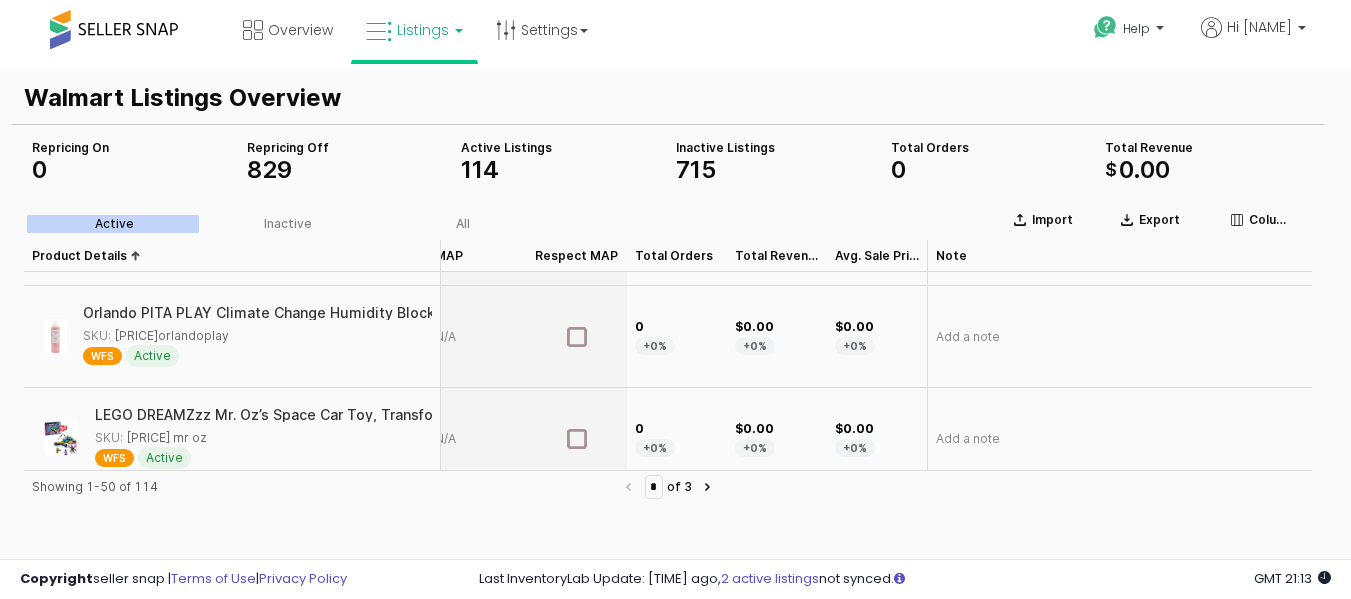 scroll, scrollTop: 700, scrollLeft: 0, axis: vertical 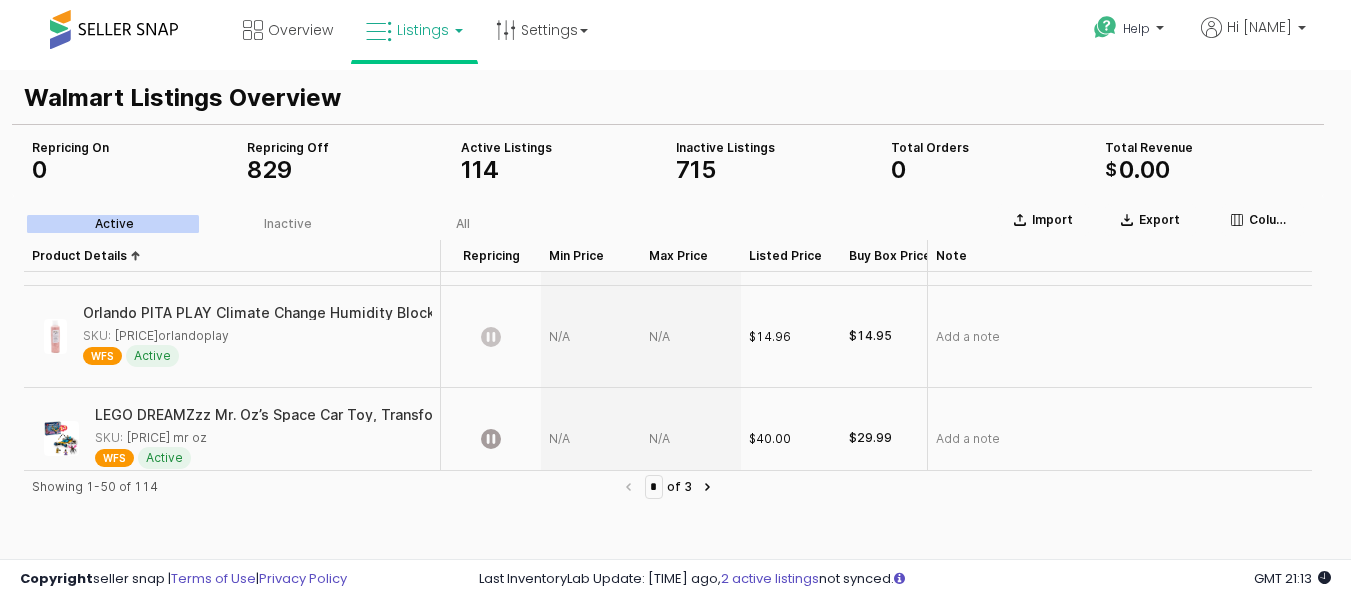 click at bounding box center (591, 337) 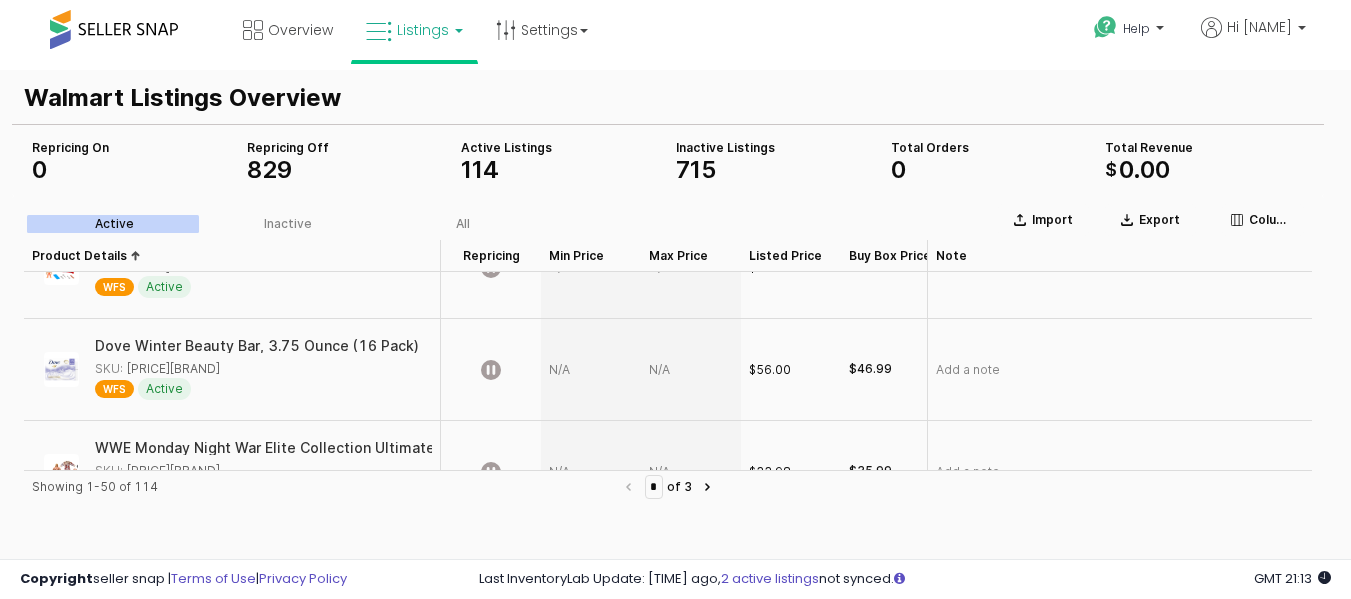 scroll, scrollTop: 1200, scrollLeft: 0, axis: vertical 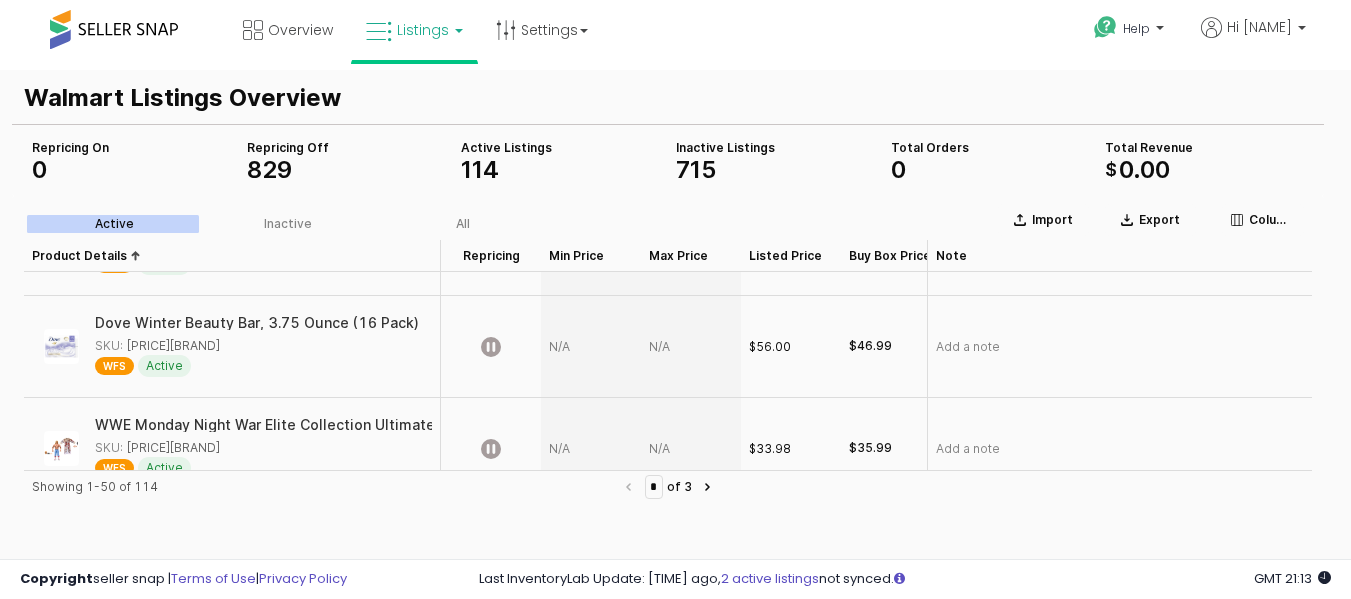 click on "Dove Winter Beauty Bar, 3.75 Ounce (16 Pack)" at bounding box center [254, 323] 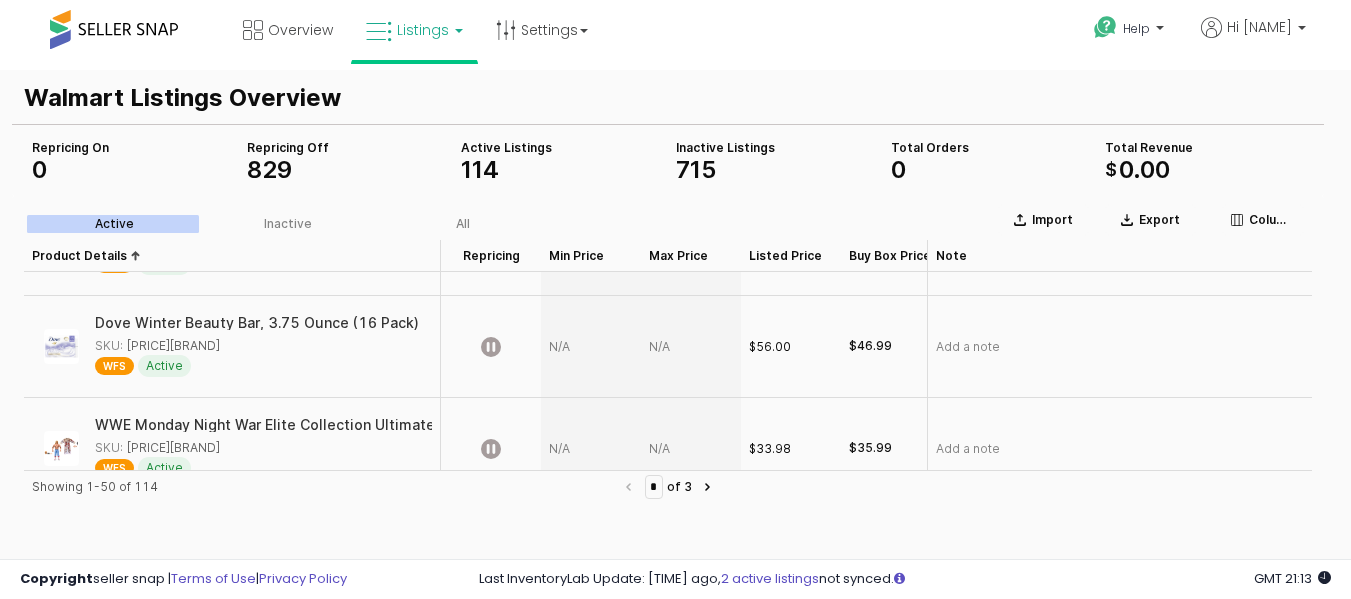 click on "SKU: [PRICE]dovewinter" at bounding box center [157, 346] 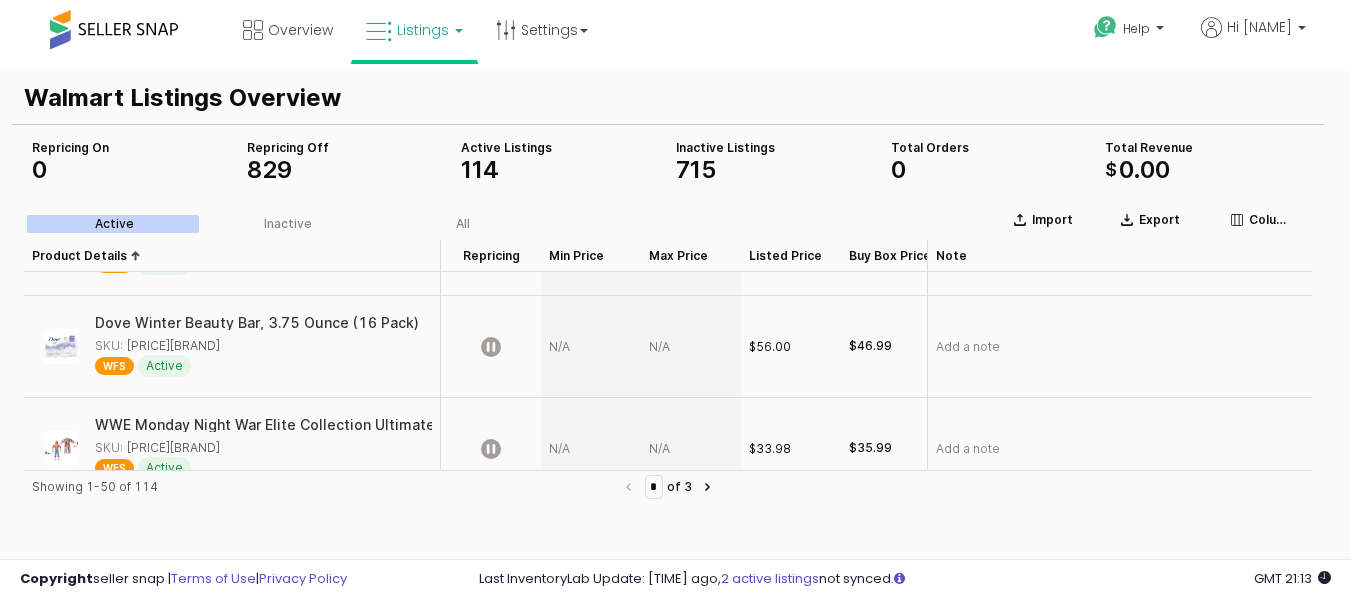 click on "Dove Winter Beauty Bar, 3.75 Ounce (16 Pack)" at bounding box center [254, 323] 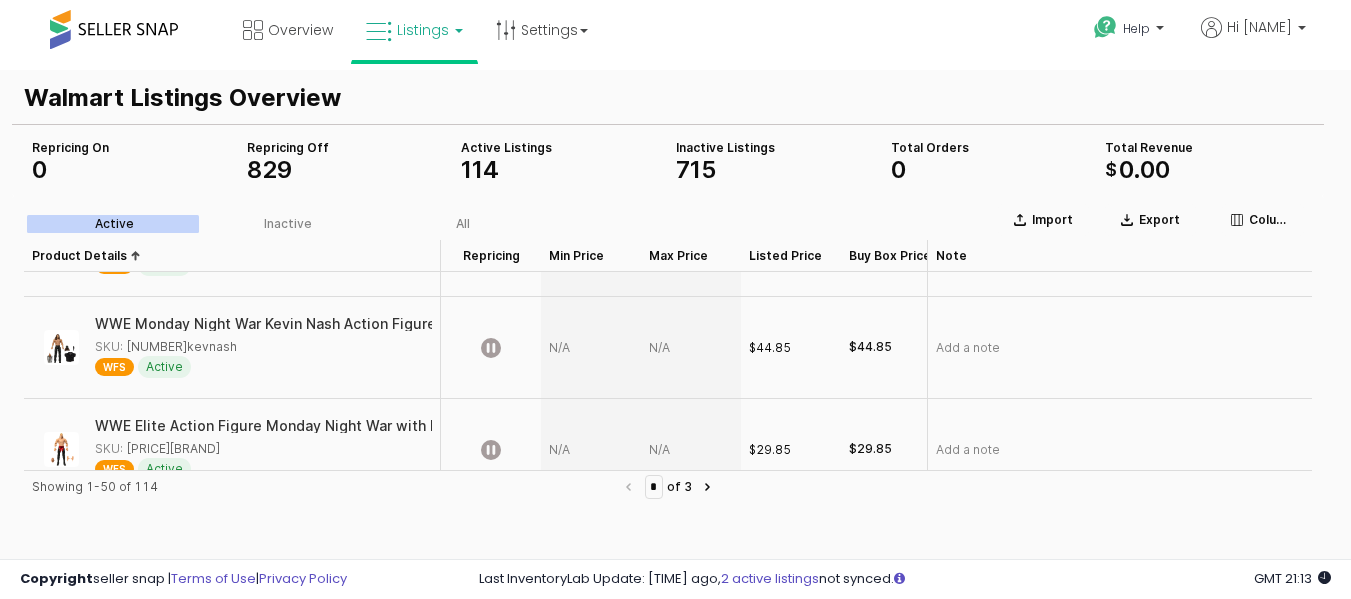 scroll, scrollTop: 1900, scrollLeft: 0, axis: vertical 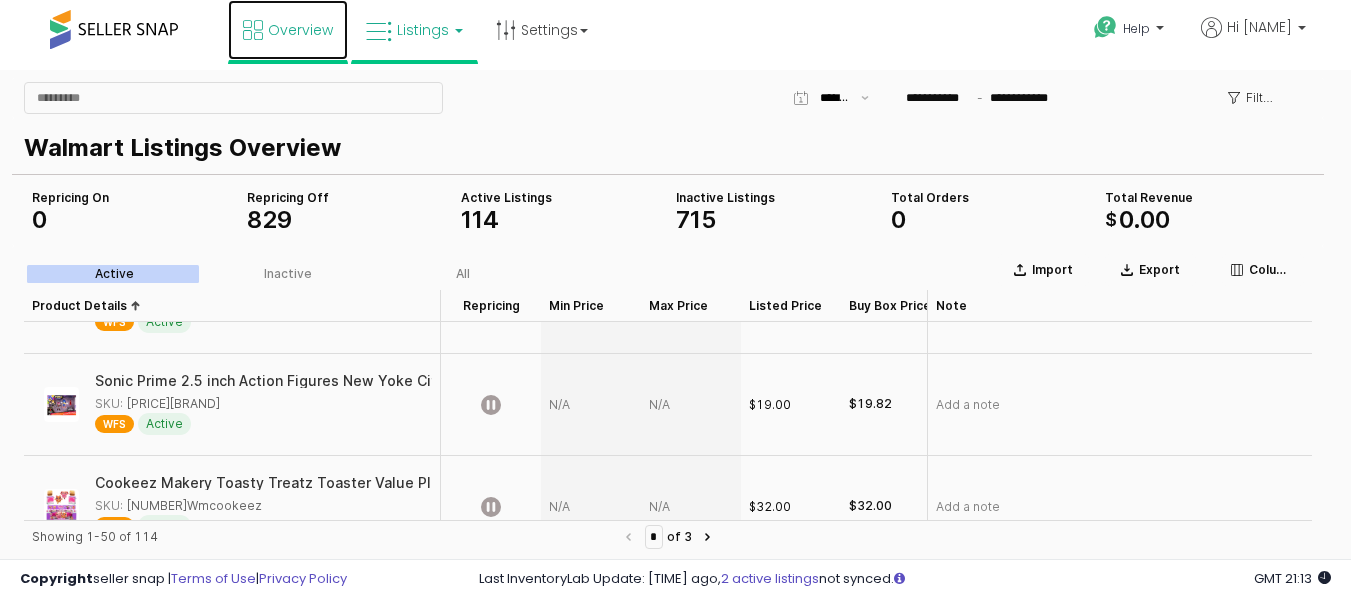 click on "Overview" at bounding box center (300, 30) 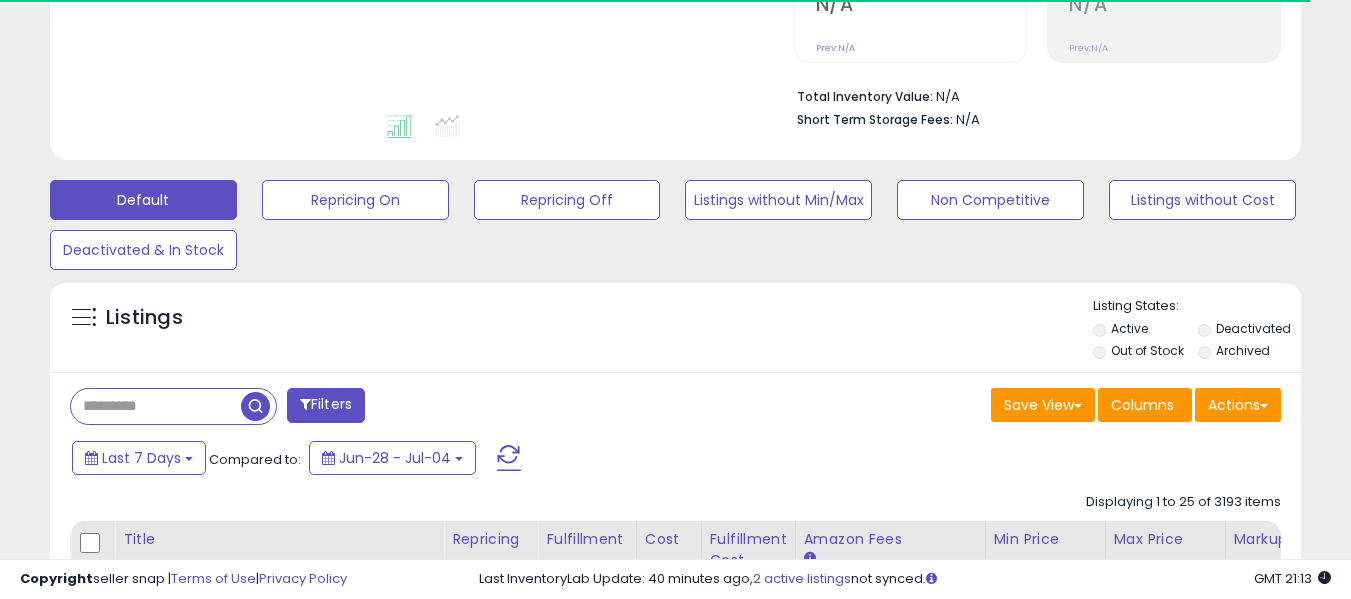 scroll, scrollTop: 500, scrollLeft: 0, axis: vertical 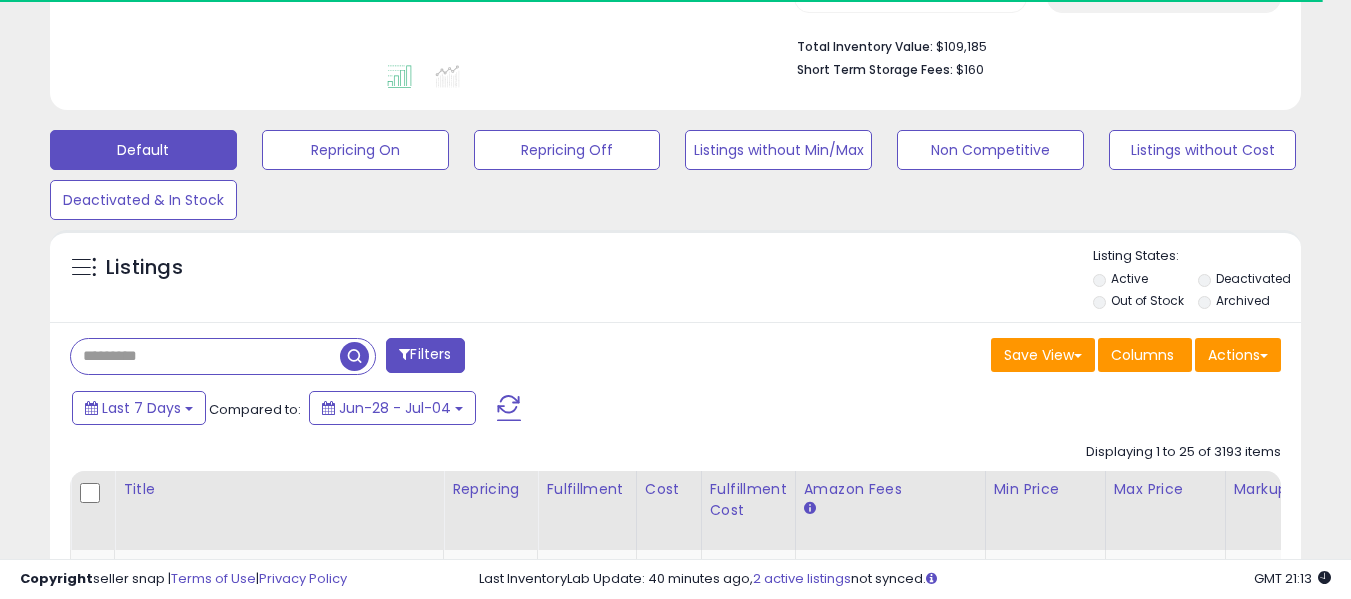 click at bounding box center [205, 356] 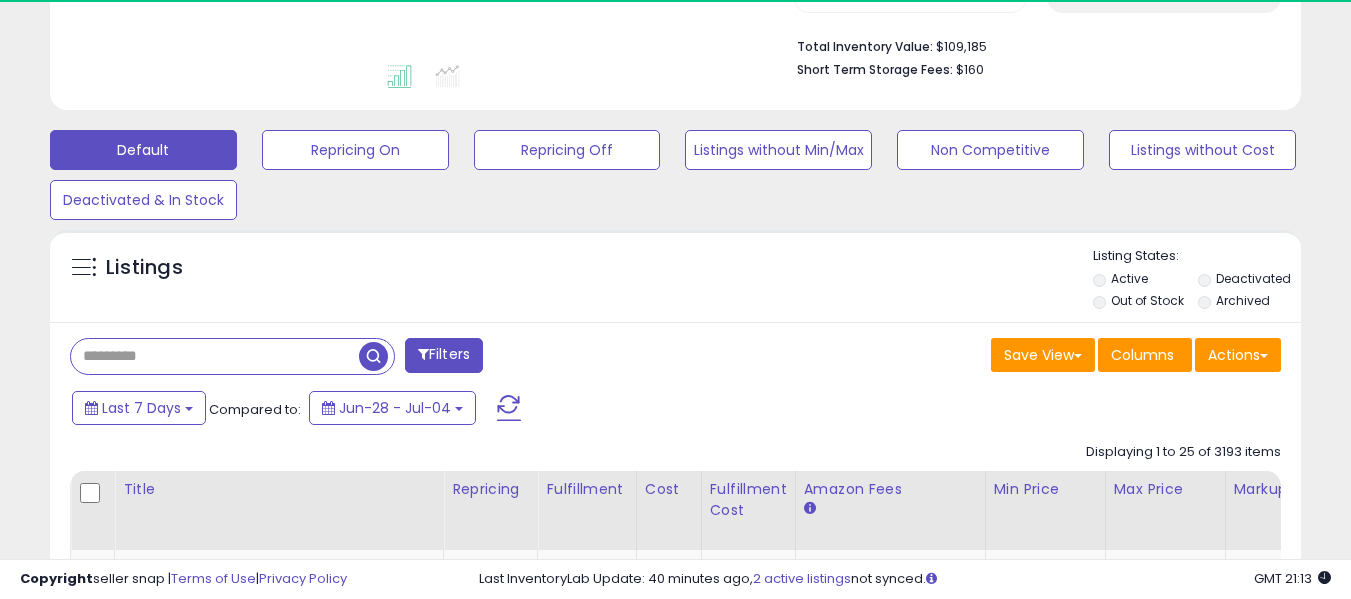 paste on "**********" 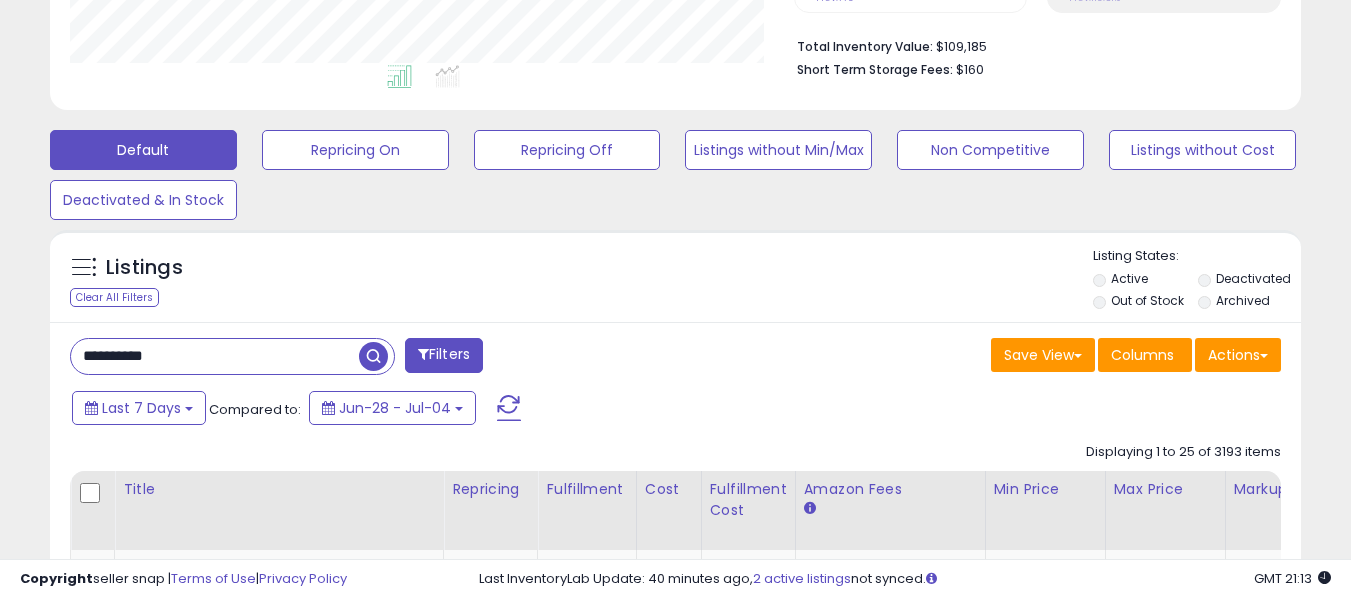 type on "**********" 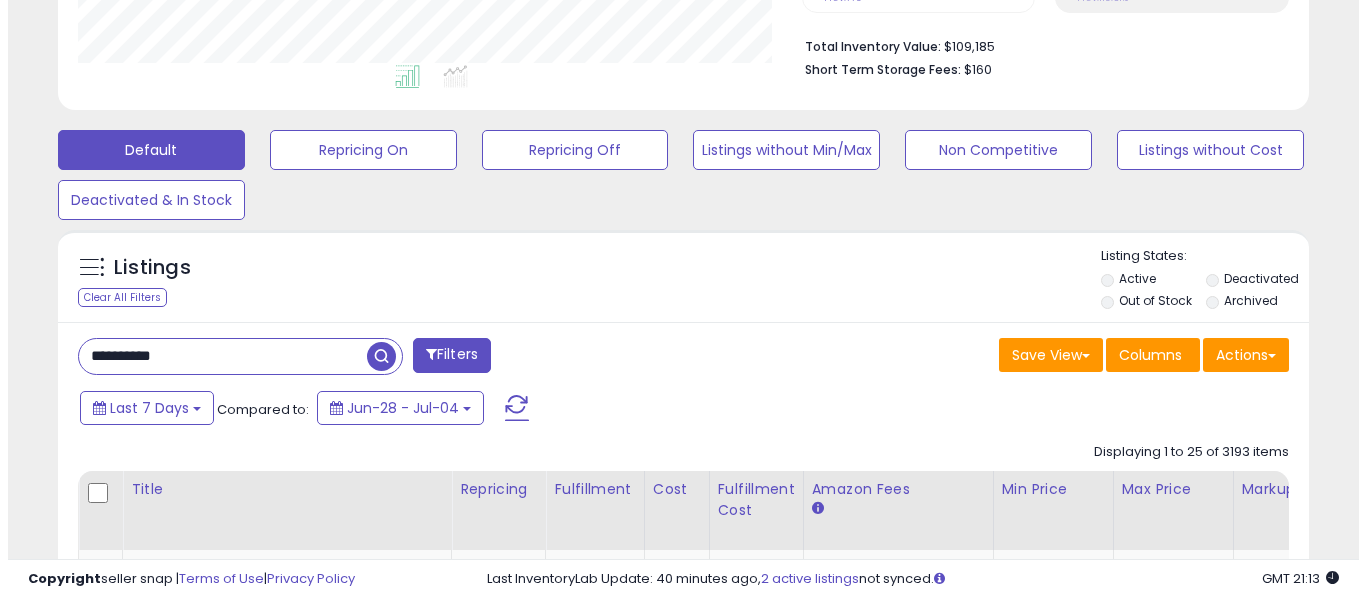 scroll, scrollTop: 410, scrollLeft: 724, axis: both 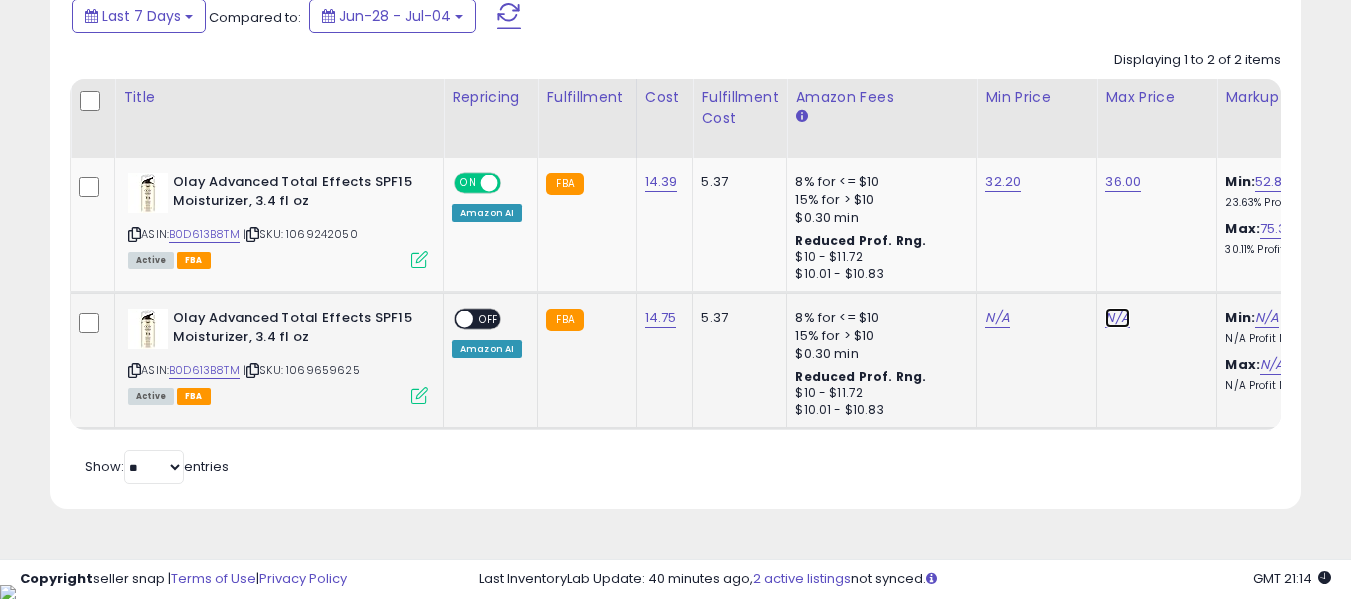 click on "N/A" at bounding box center (1117, 318) 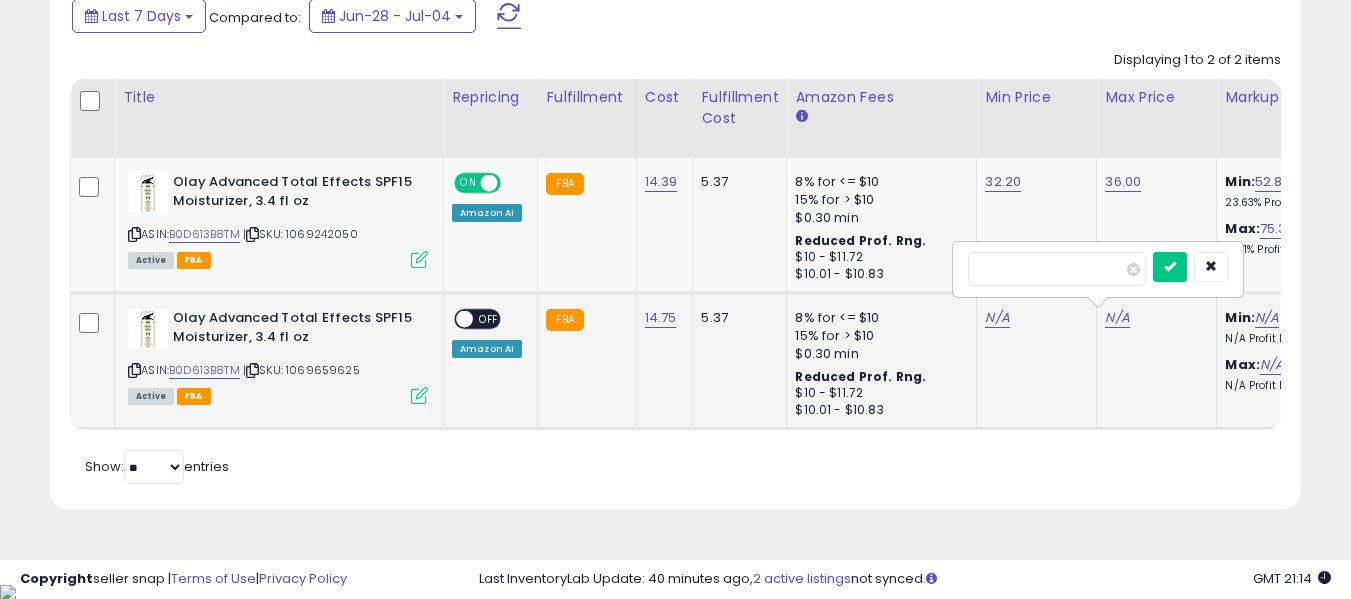 scroll, scrollTop: 0, scrollLeft: 25, axis: horizontal 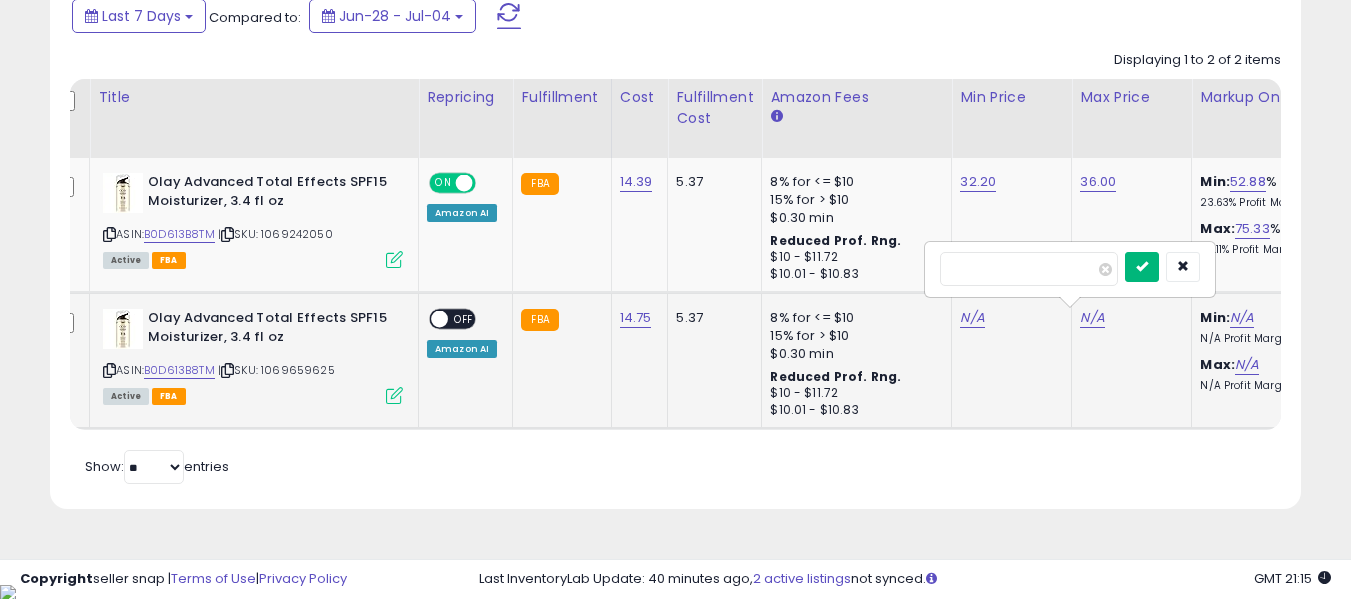 type on "**" 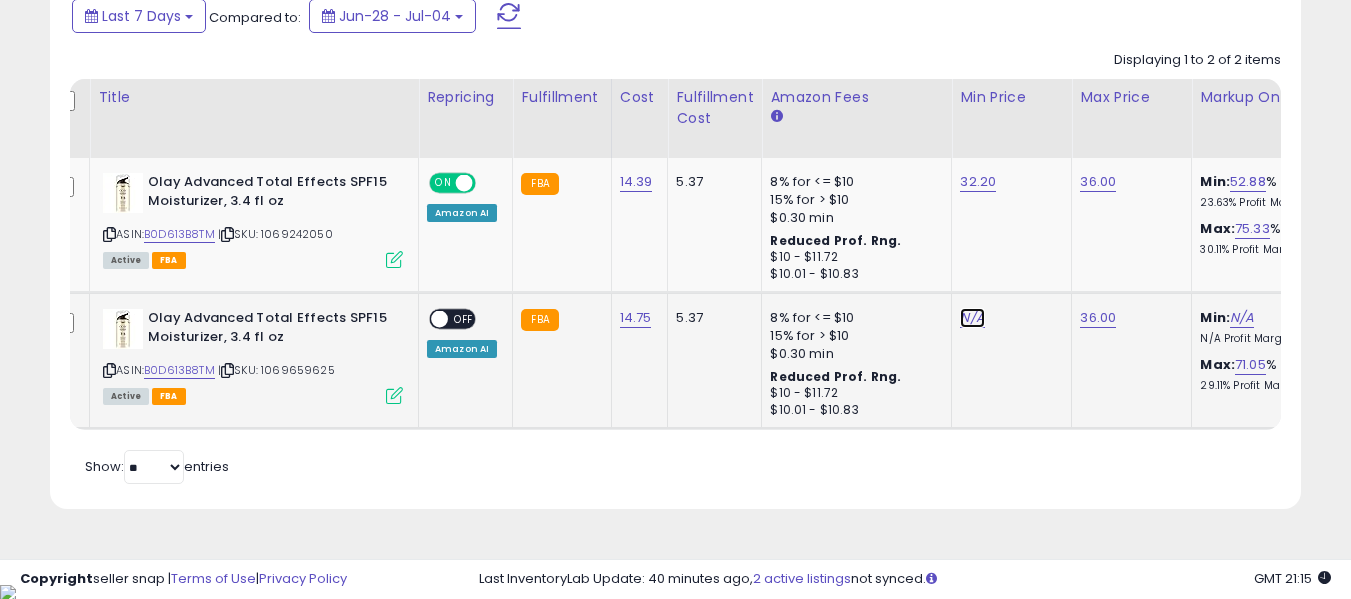 click on "N/A" at bounding box center (972, 318) 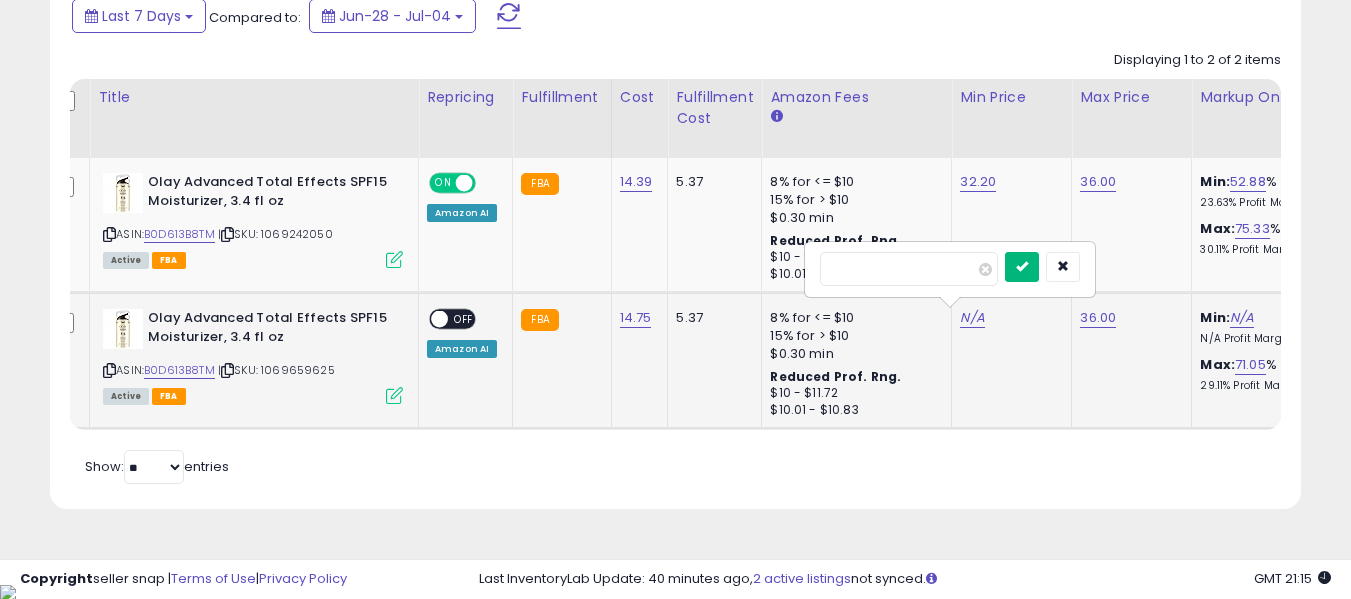 type on "**" 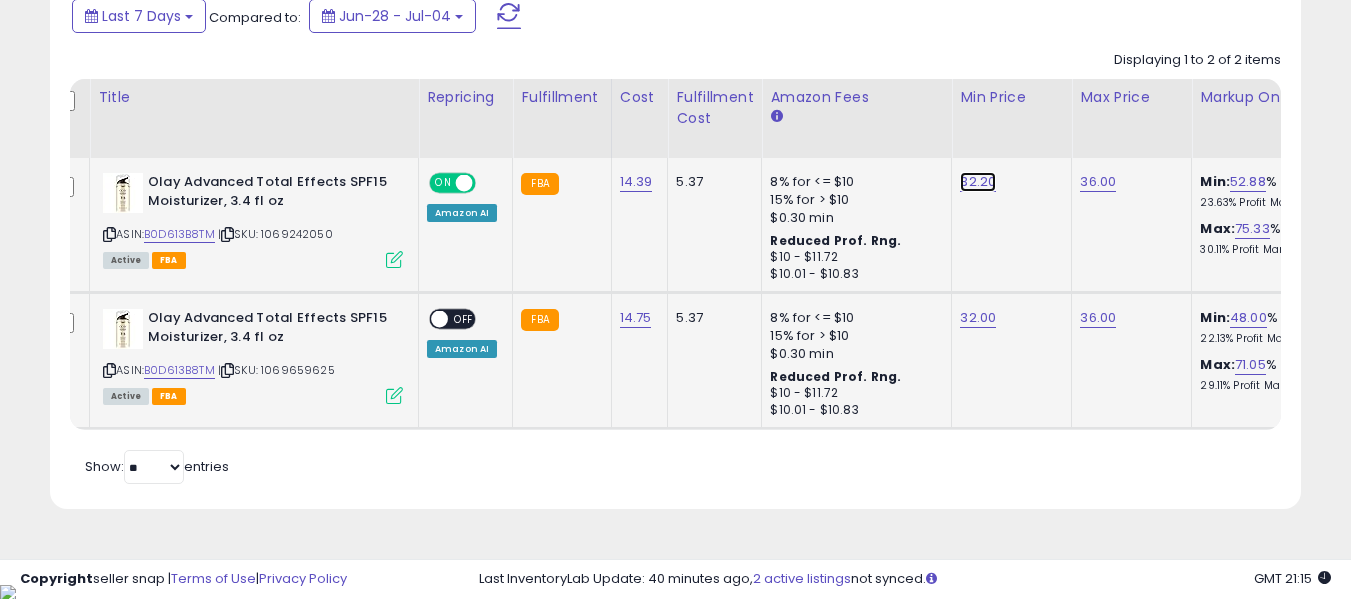 click on "32.20" at bounding box center (978, 182) 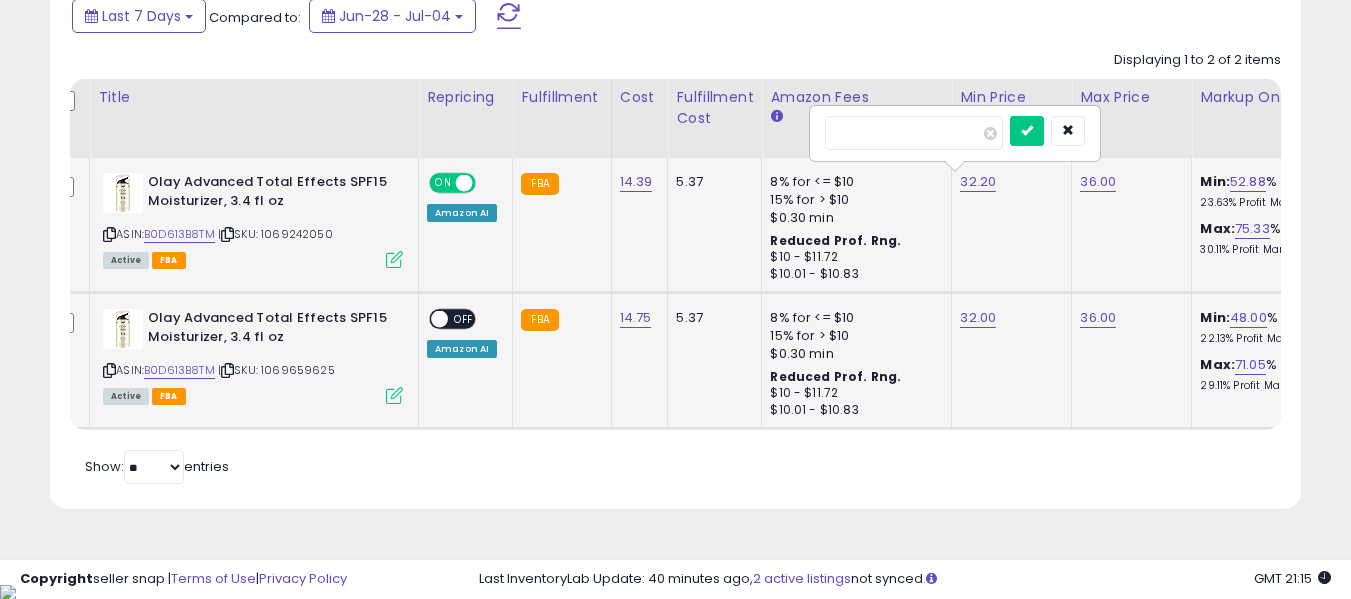 click on "*****" at bounding box center [914, 133] 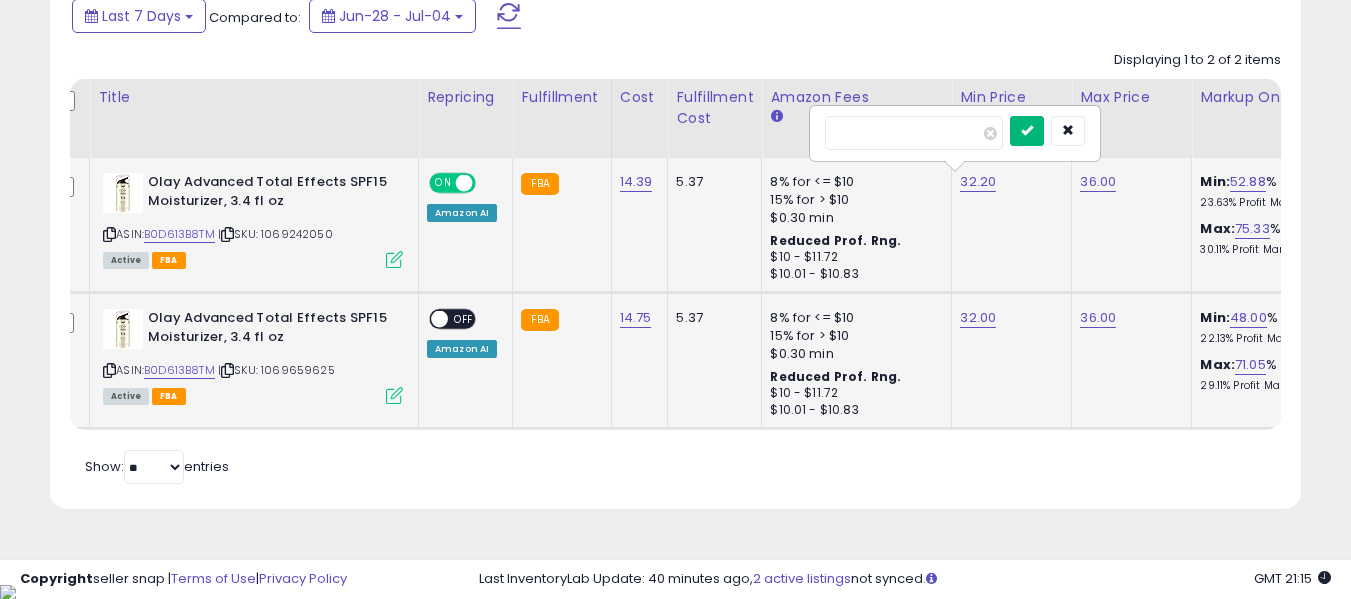 type on "**" 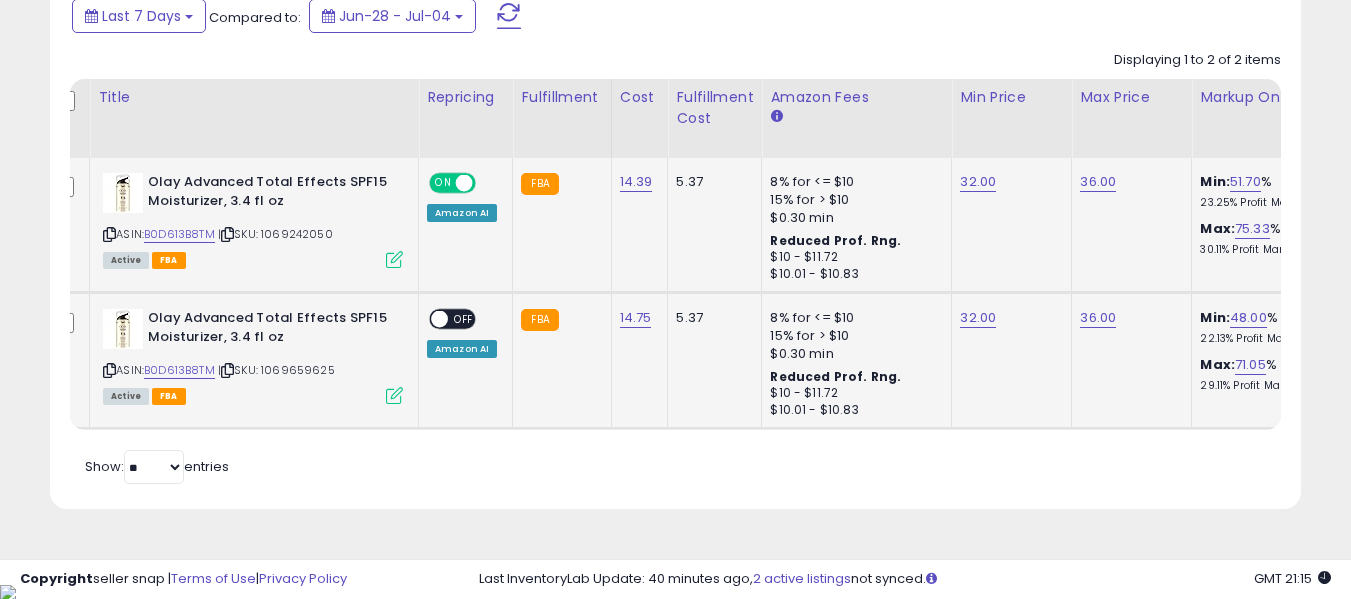 click on "OFF" at bounding box center (464, 319) 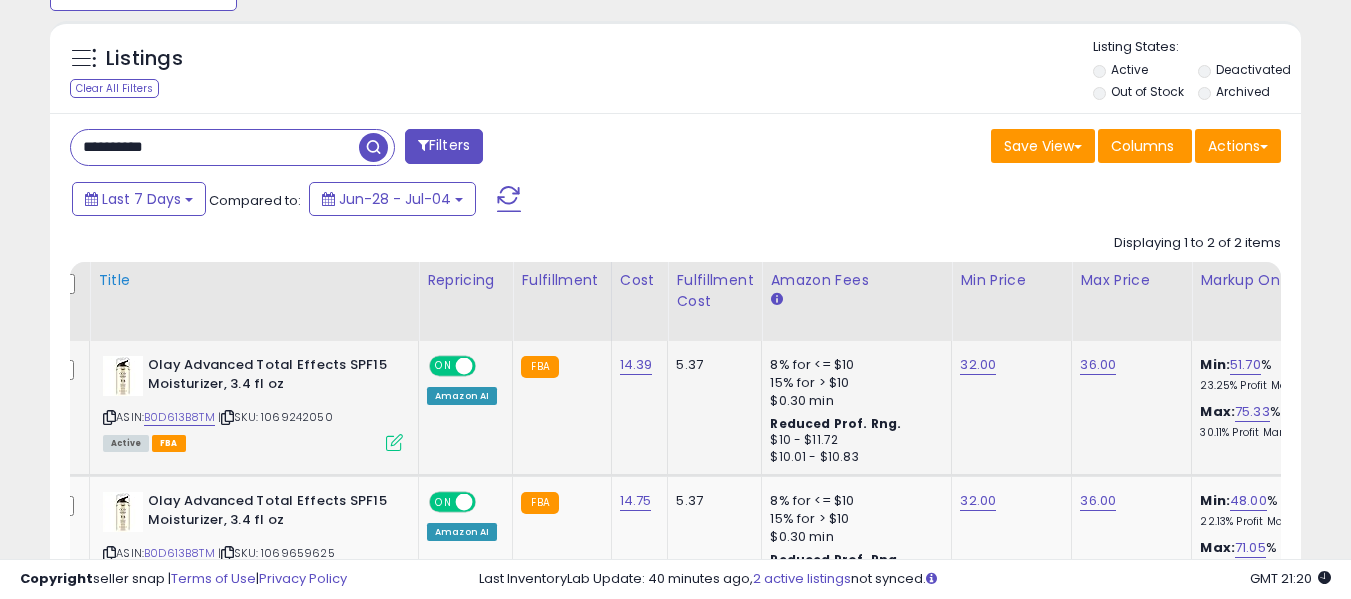 scroll, scrollTop: 692, scrollLeft: 0, axis: vertical 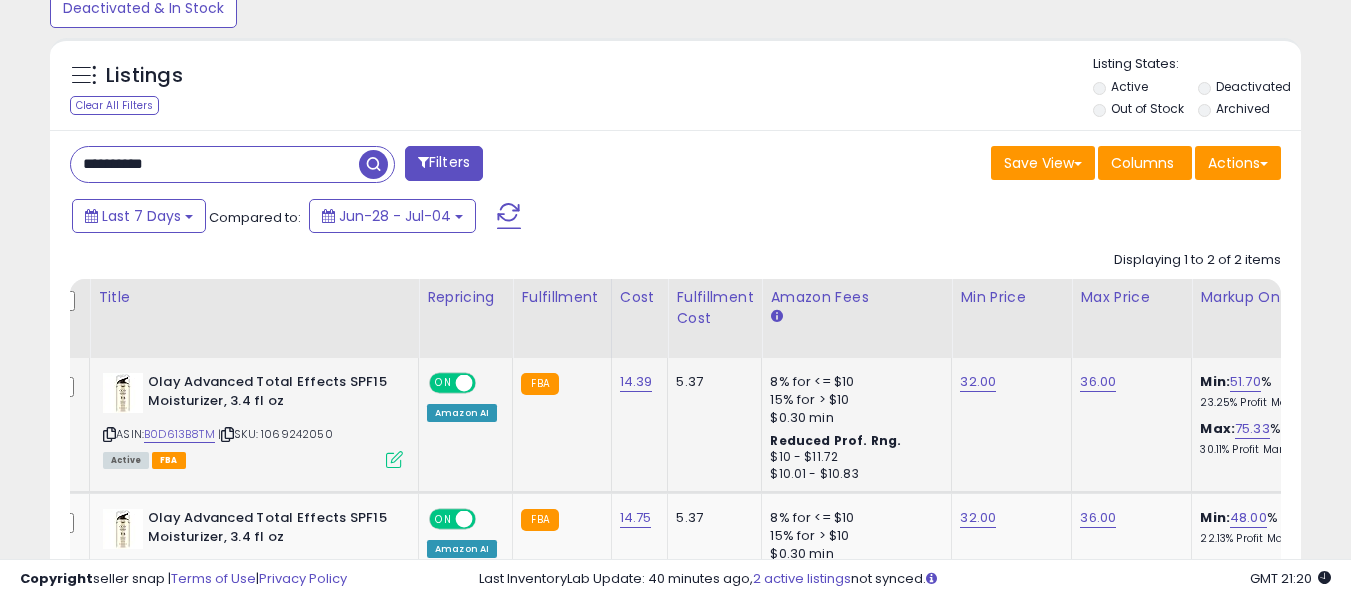click on "**********" at bounding box center [215, 164] 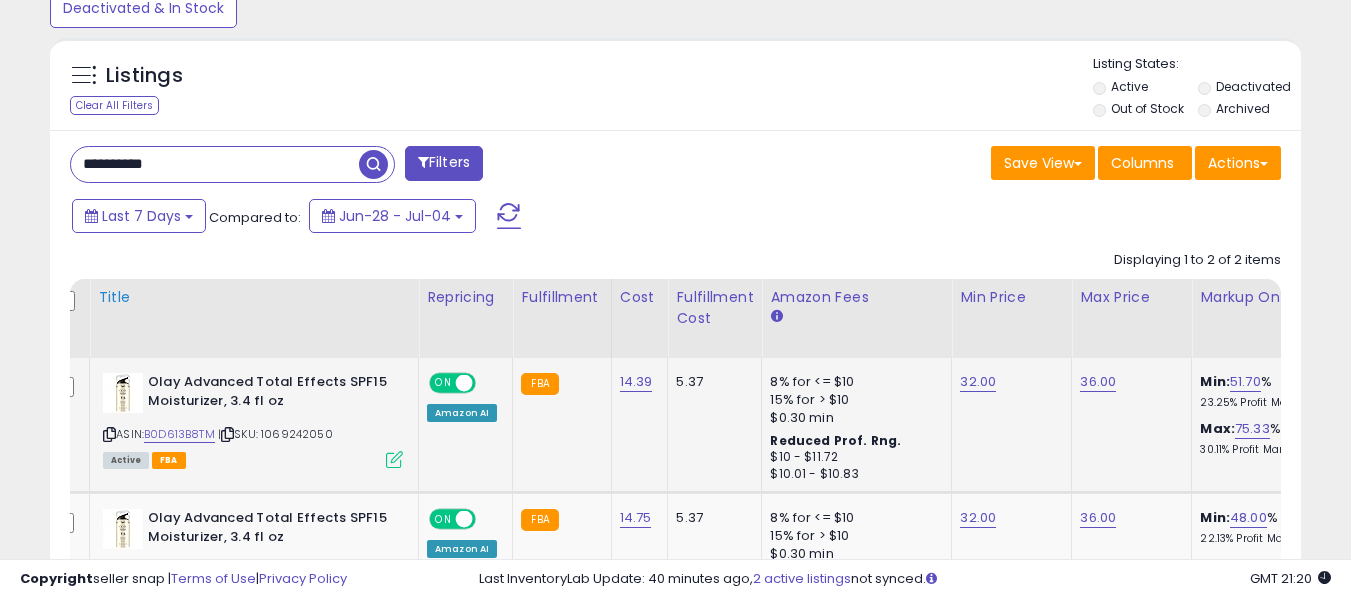 type on "**********" 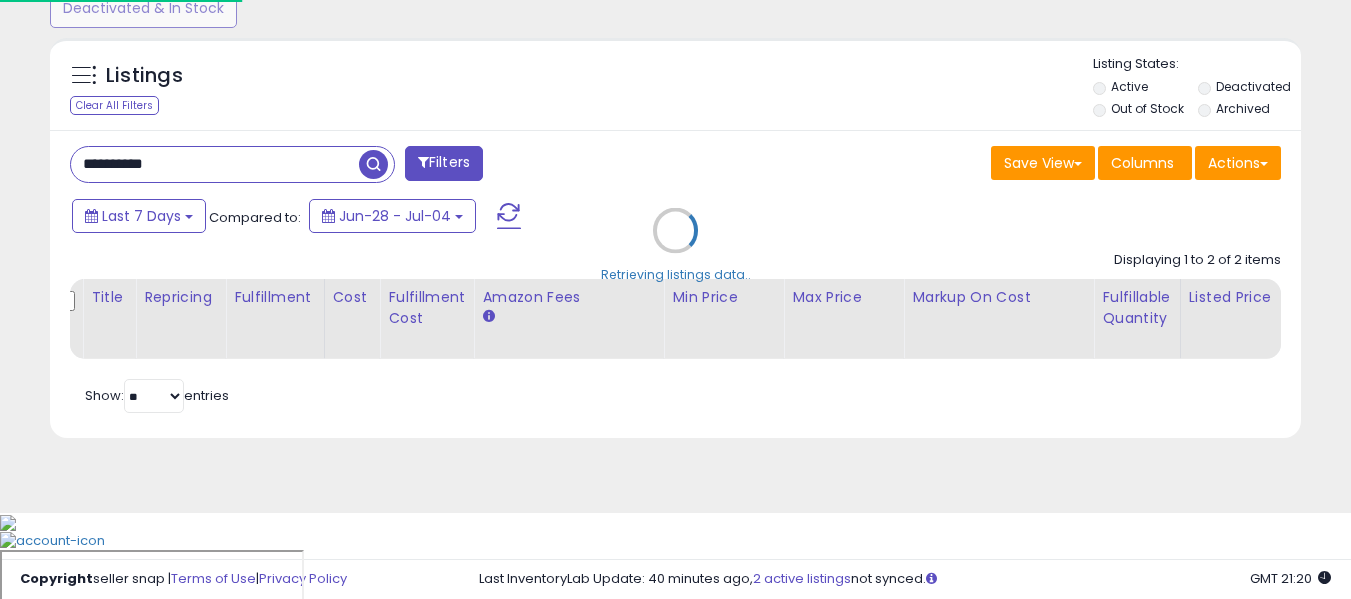 scroll, scrollTop: 999590, scrollLeft: 999267, axis: both 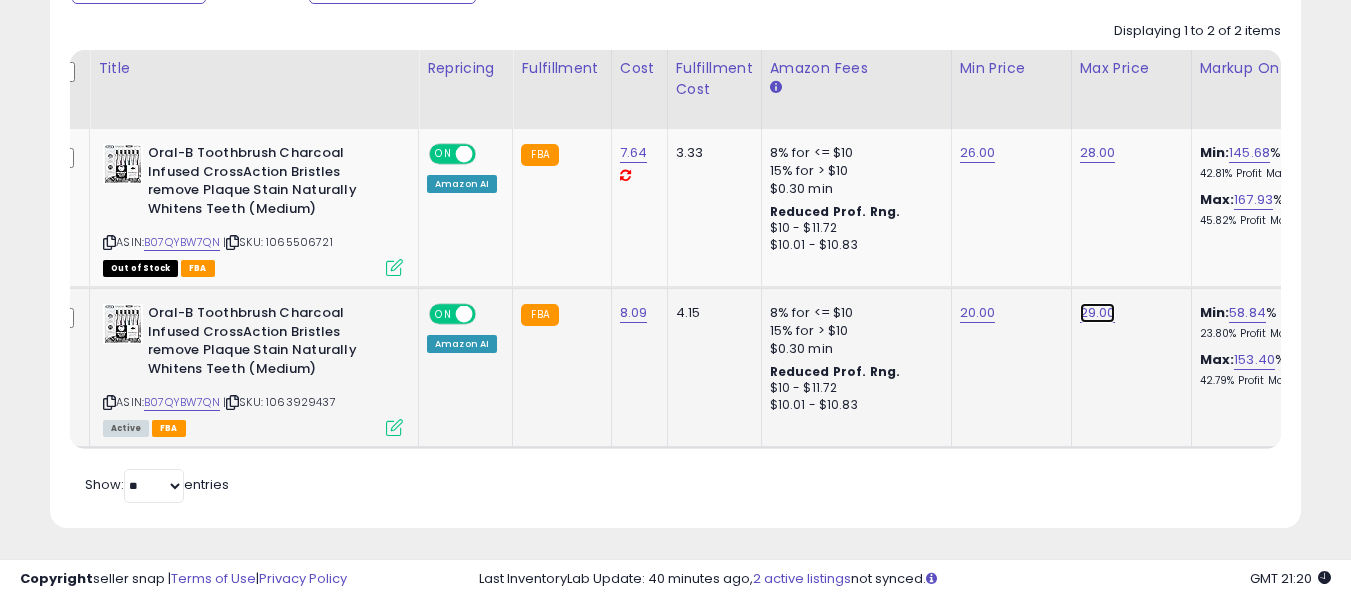 click on "29.00" at bounding box center [1098, 153] 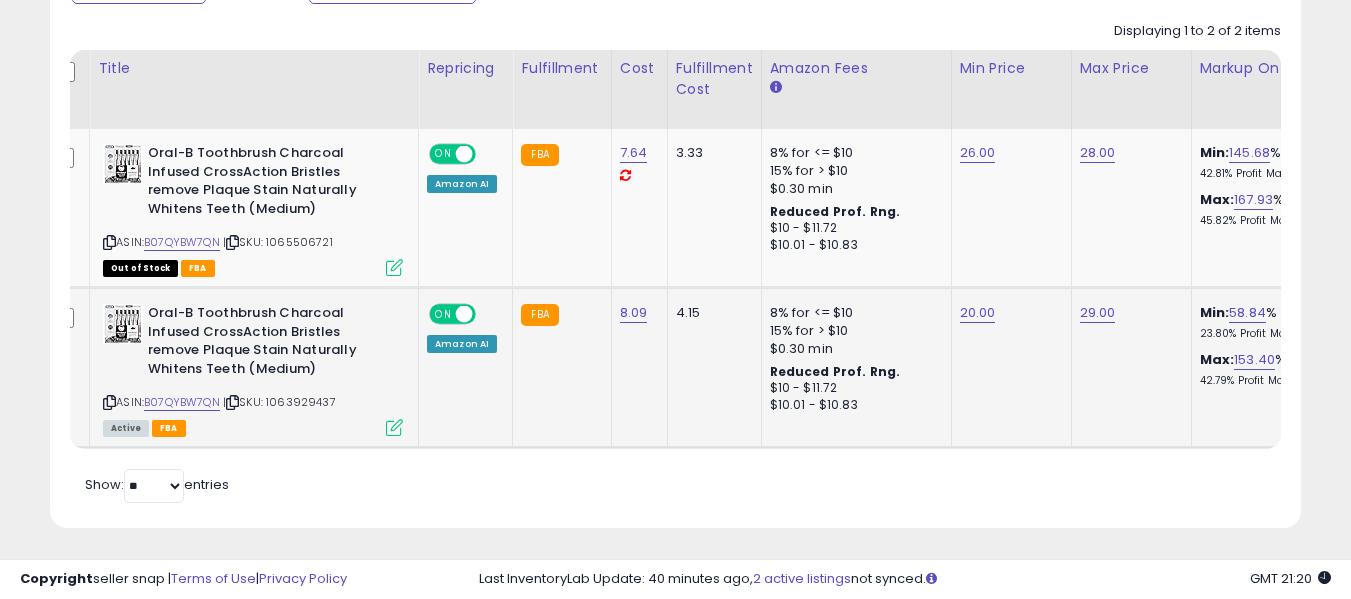 scroll, scrollTop: 0, scrollLeft: 29, axis: horizontal 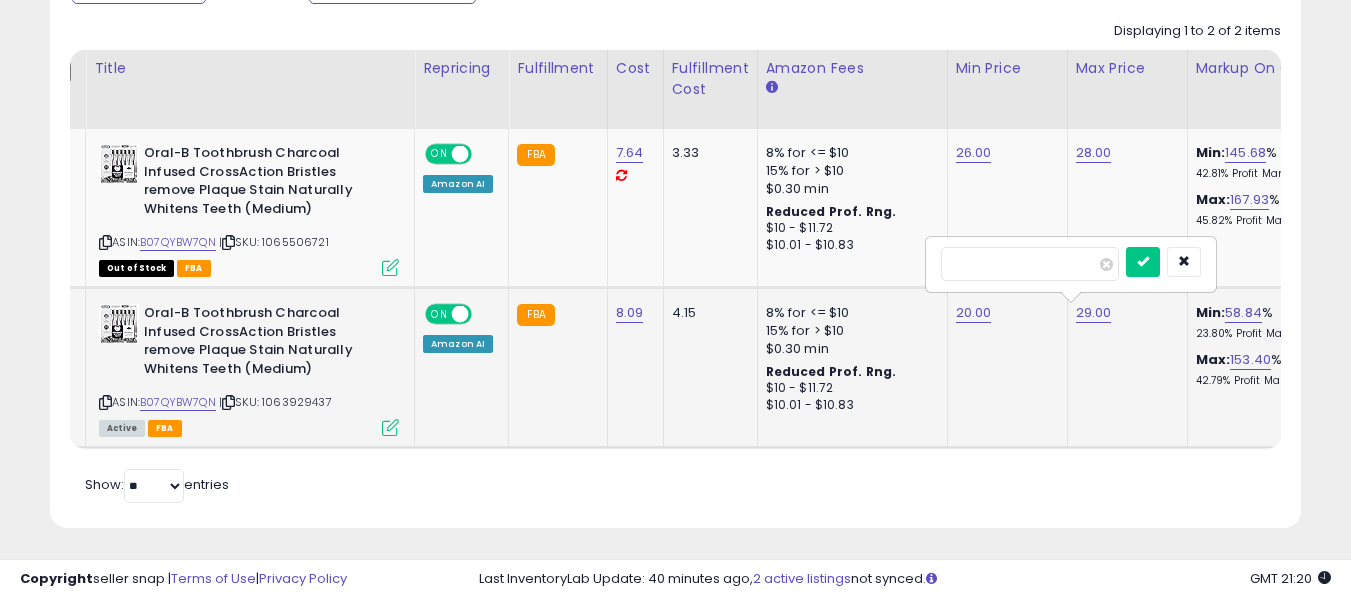click on "*****" at bounding box center (1030, 264) 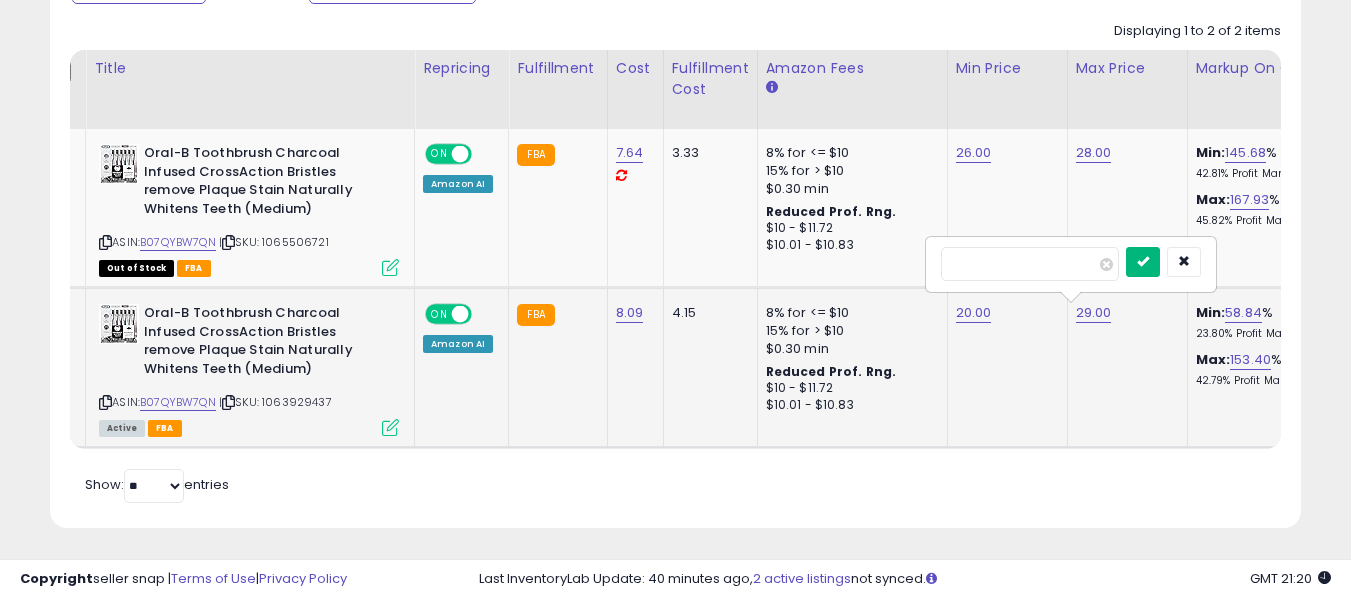 type on "**" 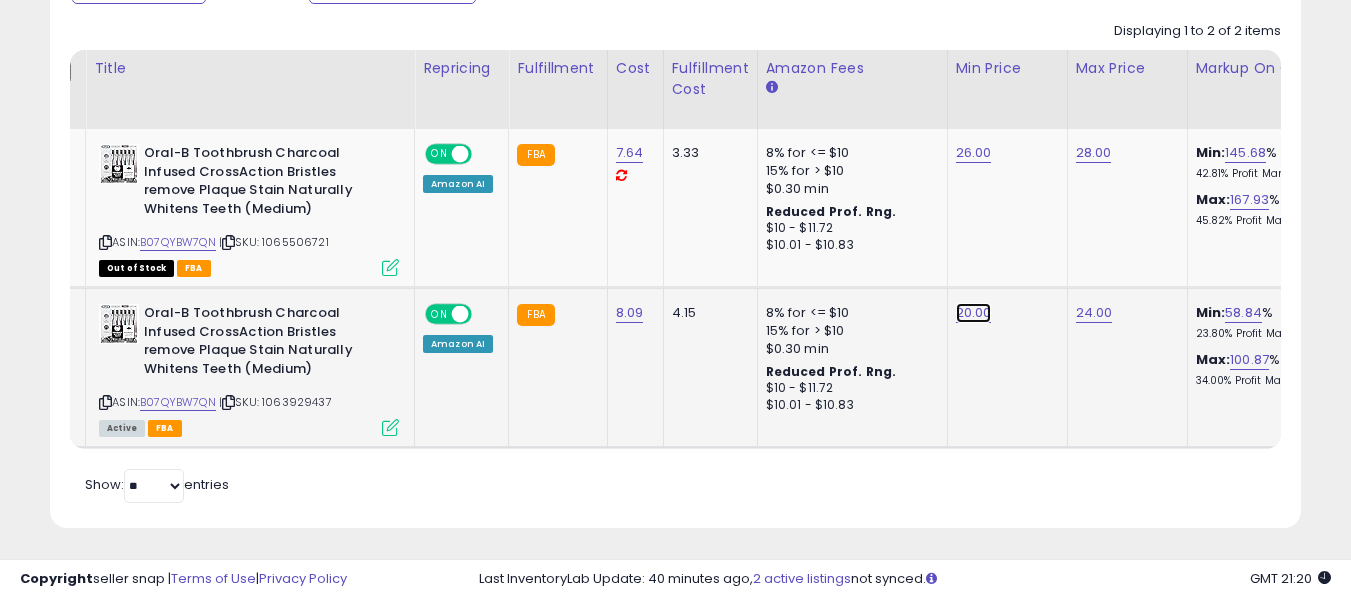 click on "20.00" at bounding box center (974, 153) 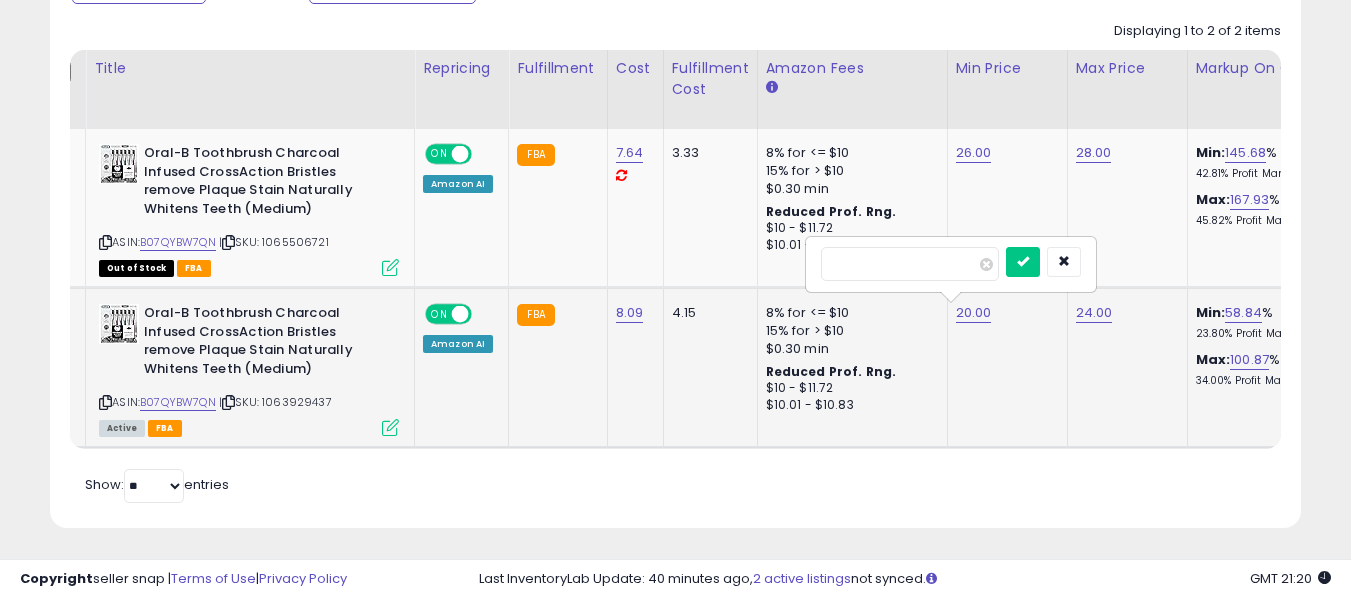 click on "*****" at bounding box center [910, 264] 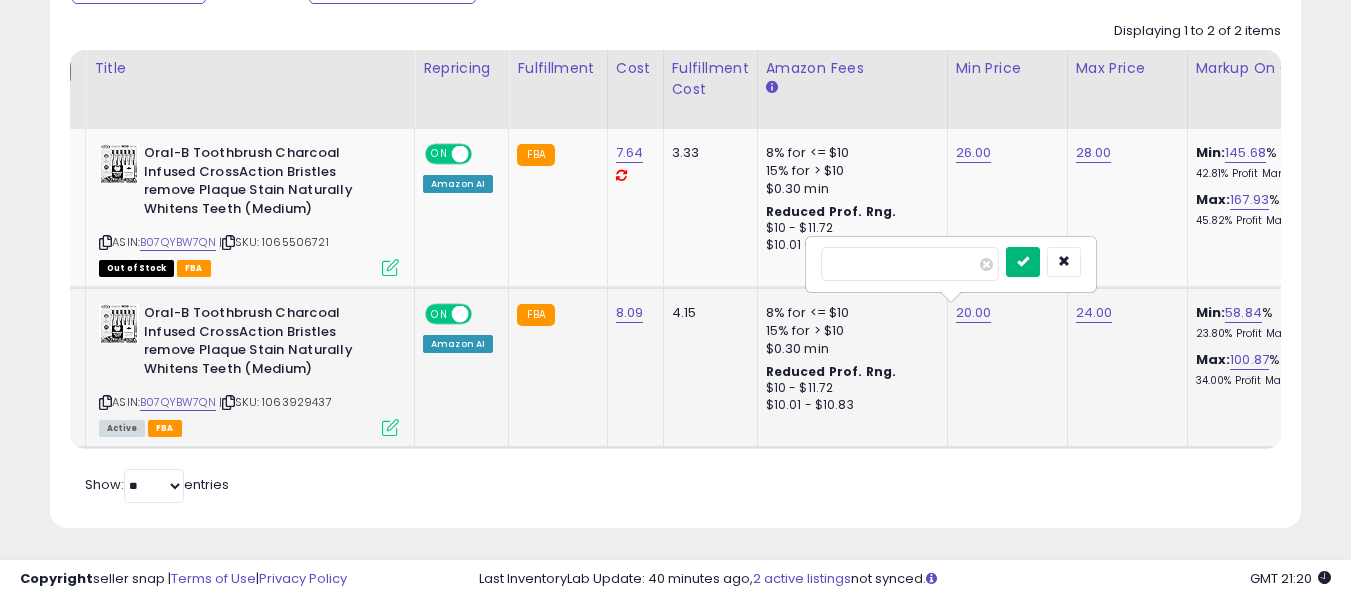 type on "**" 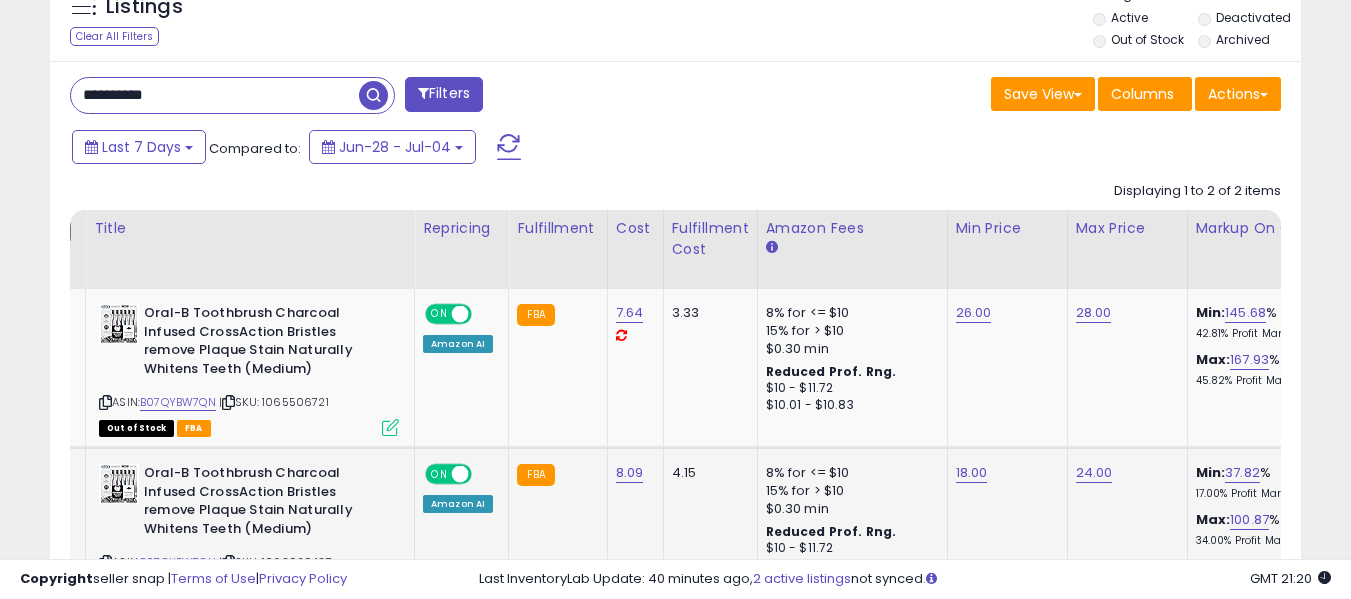 scroll, scrollTop: 721, scrollLeft: 0, axis: vertical 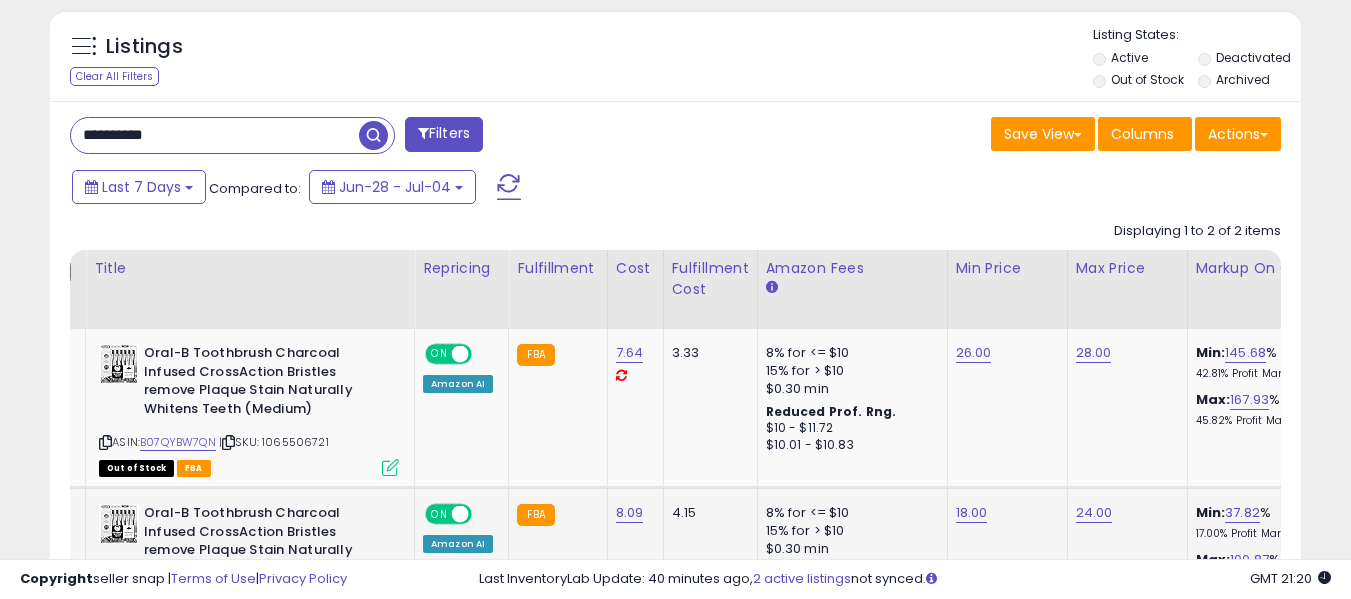 click on "**********" at bounding box center [215, 135] 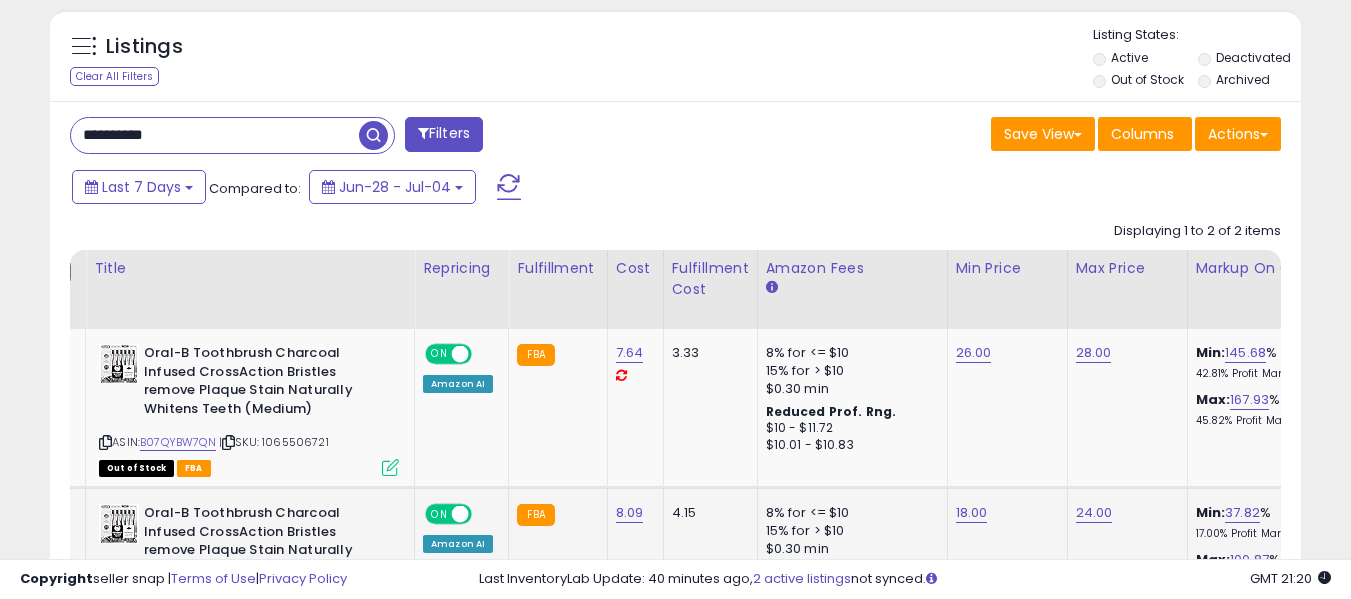 click on "**********" at bounding box center [215, 135] 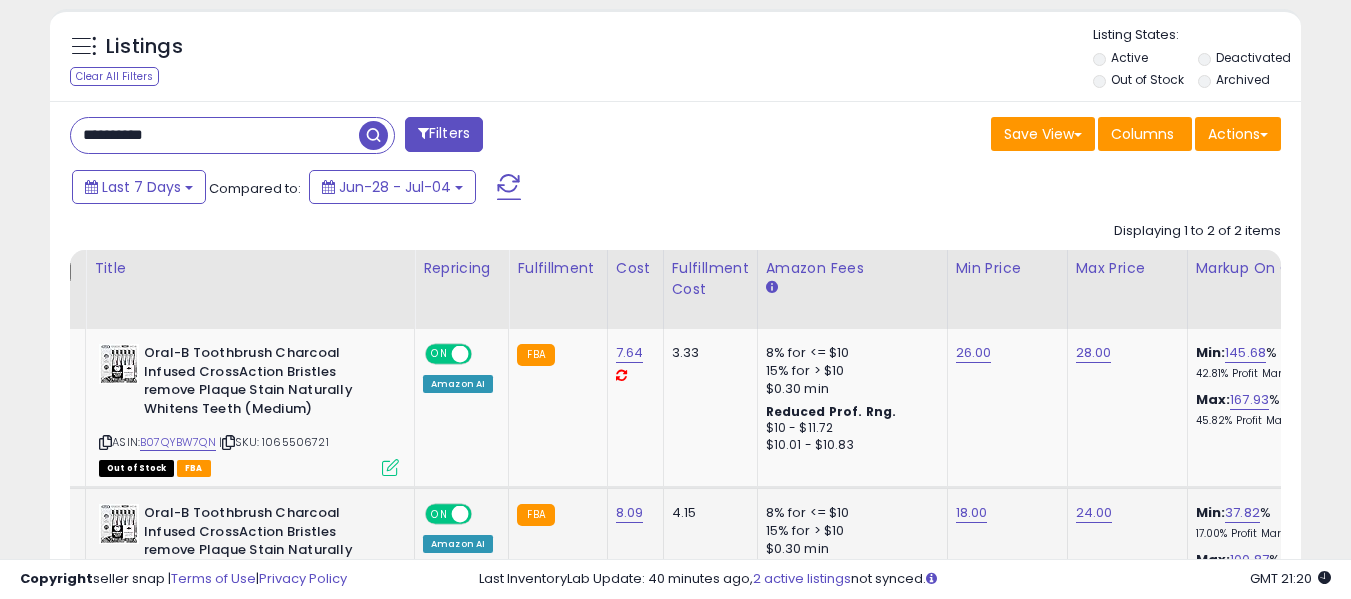 scroll, scrollTop: 999590, scrollLeft: 999267, axis: both 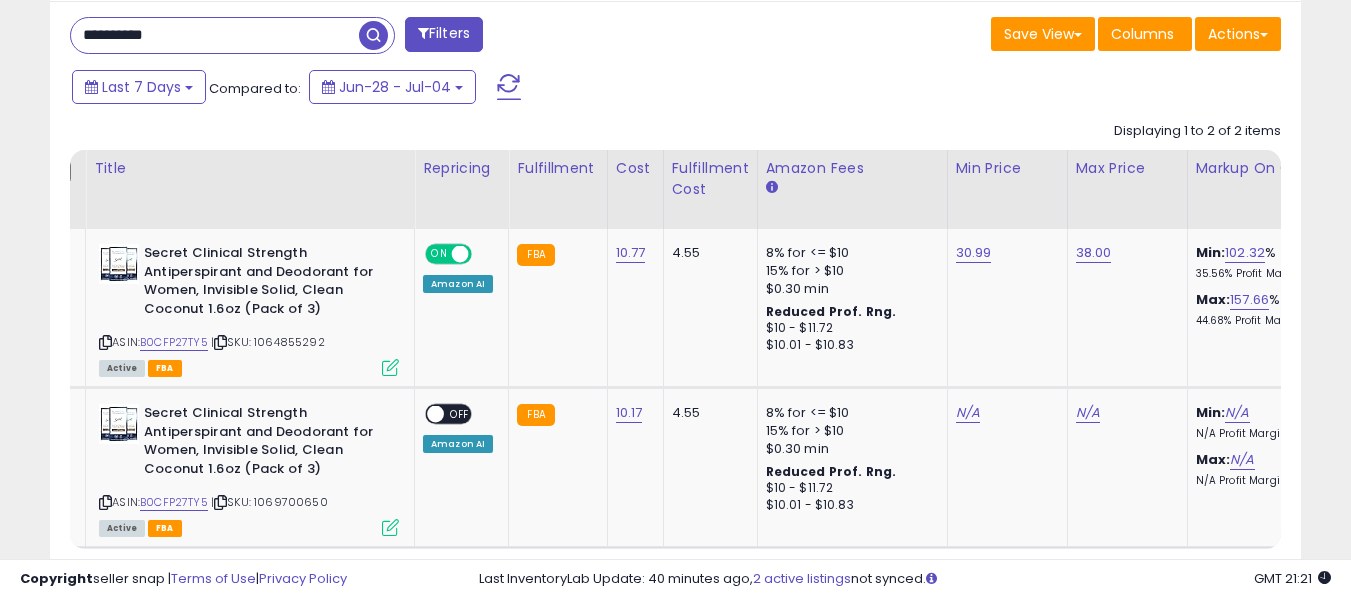 click on "**********" at bounding box center (215, 35) 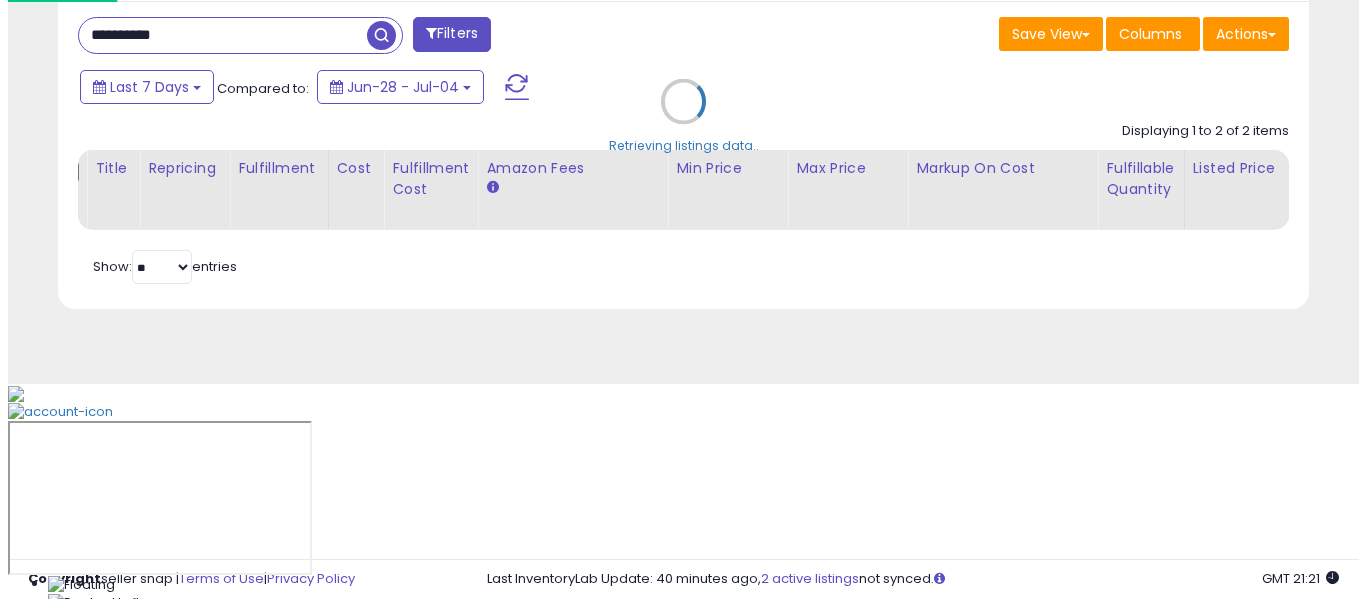 scroll, scrollTop: 621, scrollLeft: 0, axis: vertical 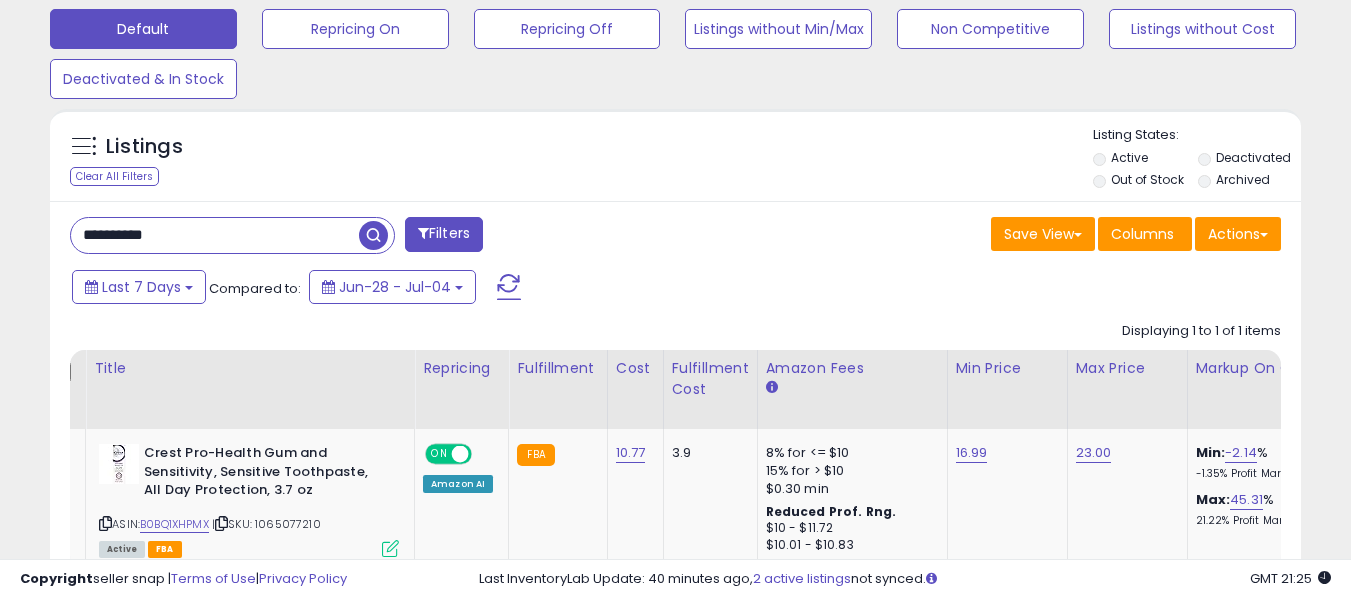 click on "**********" at bounding box center (215, 235) 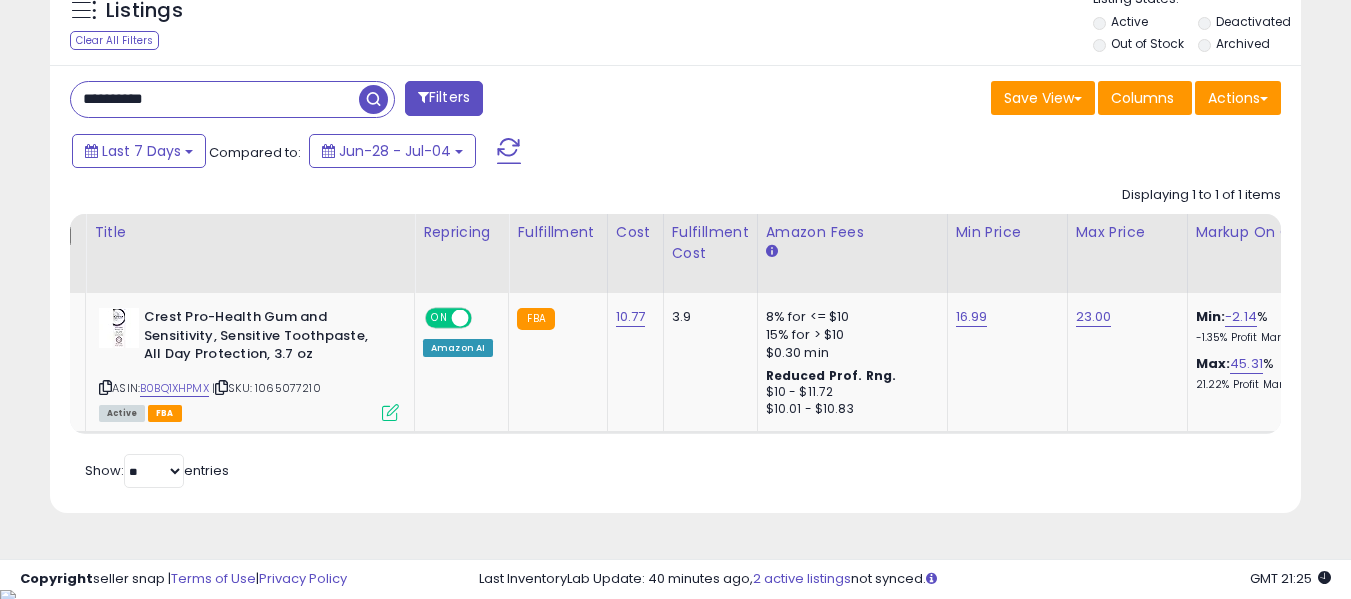 scroll, scrollTop: 761, scrollLeft: 0, axis: vertical 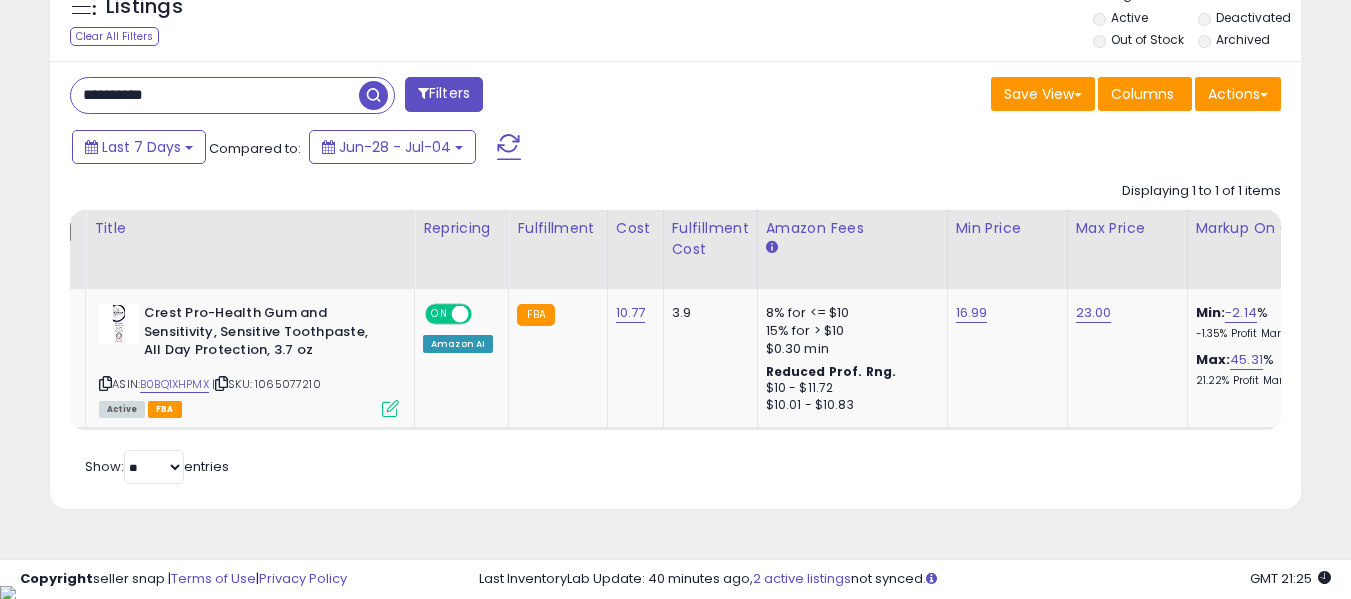 click on "**********" at bounding box center [215, 95] 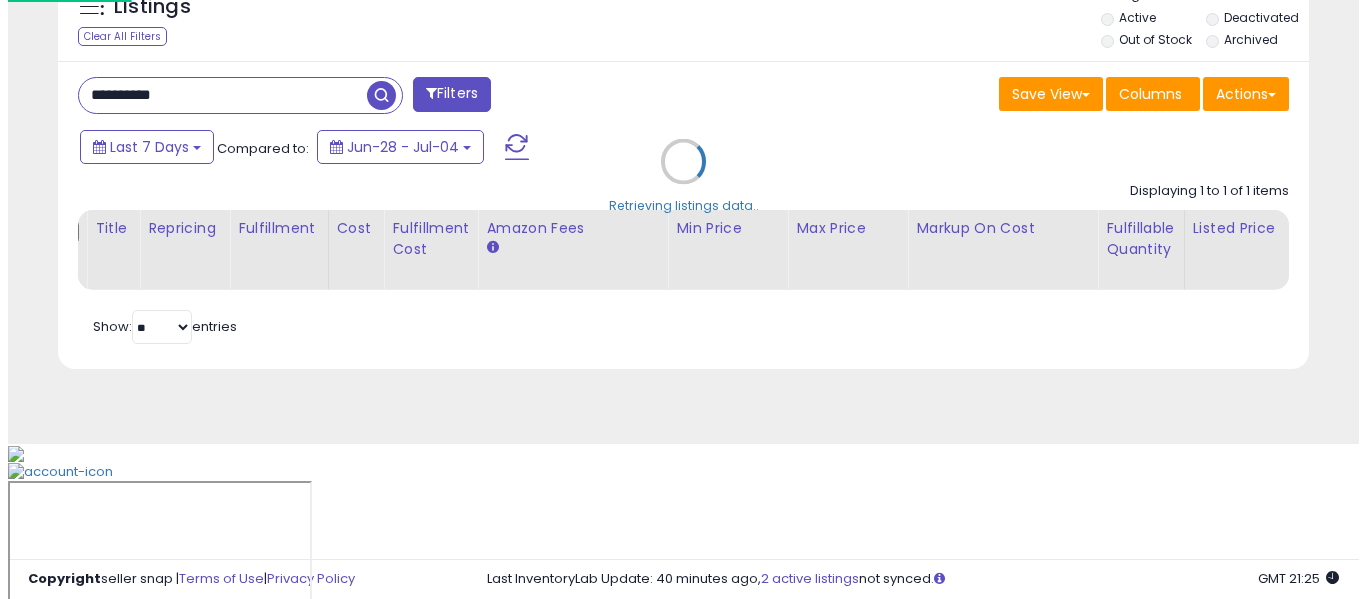 scroll, scrollTop: 621, scrollLeft: 0, axis: vertical 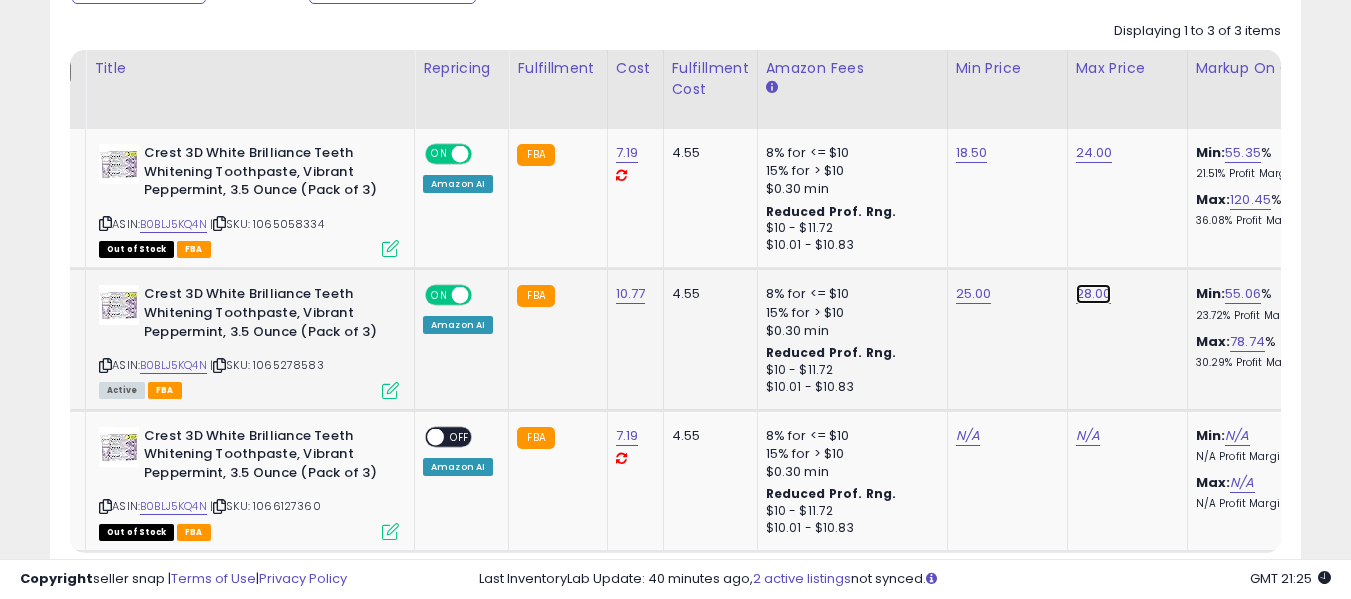click on "28.00" at bounding box center (1094, 153) 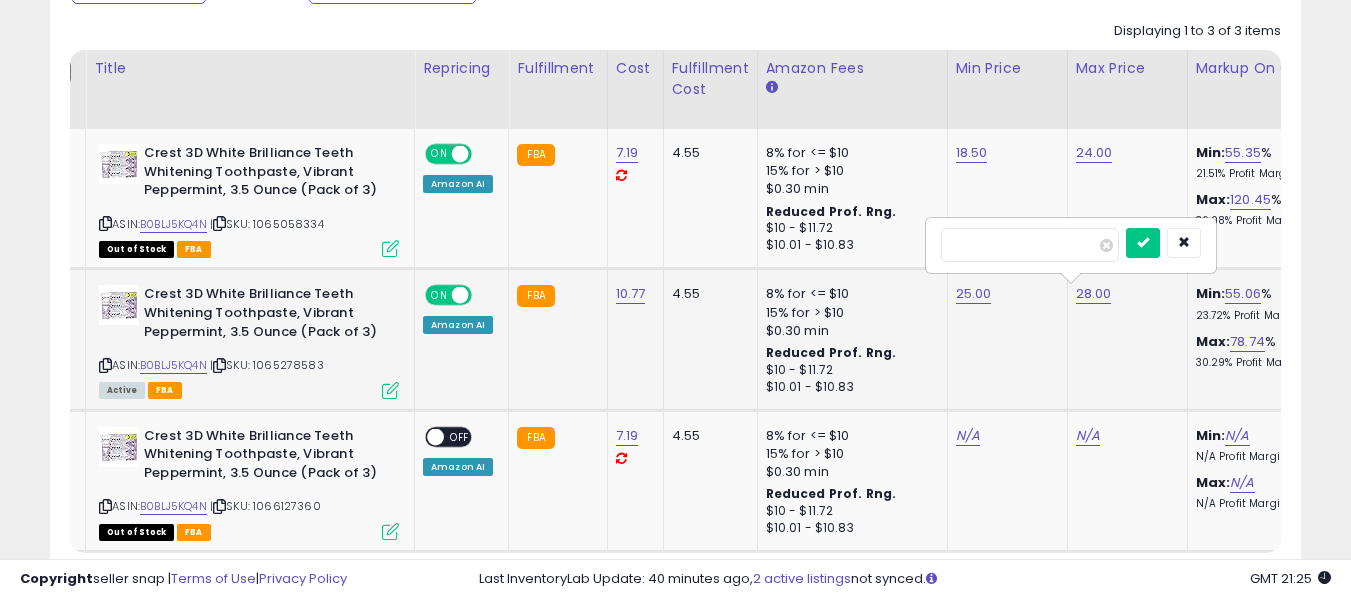 click on "*****" at bounding box center [1030, 245] 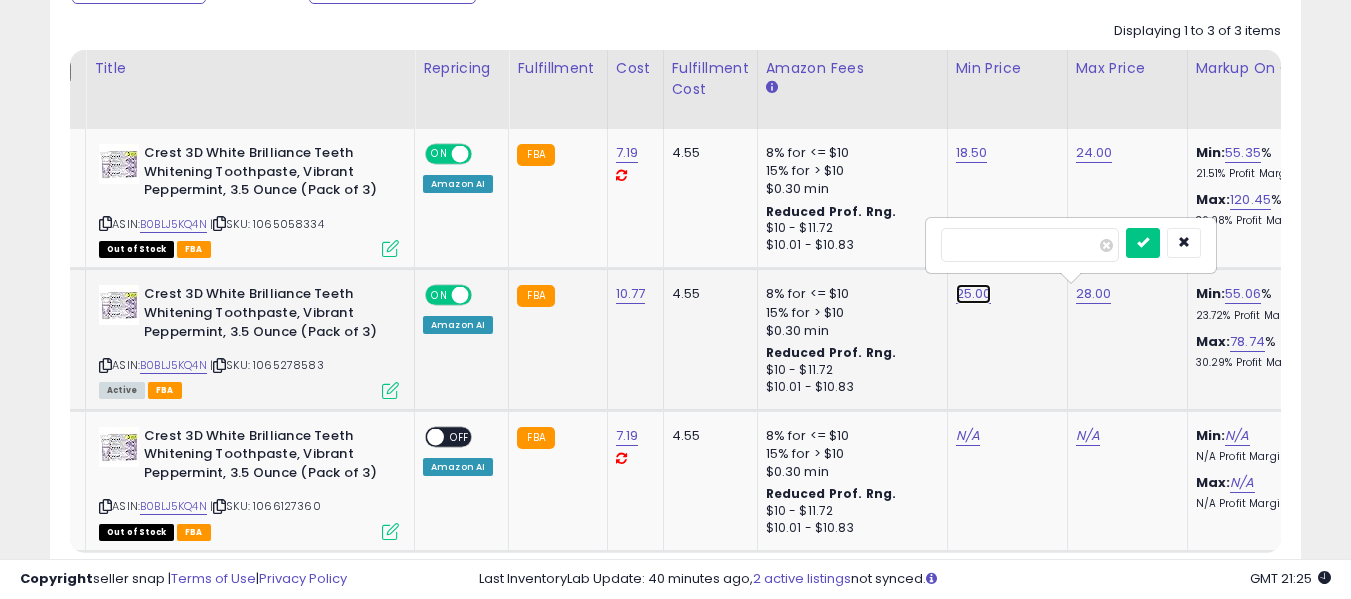 click on "25.00" at bounding box center [972, 153] 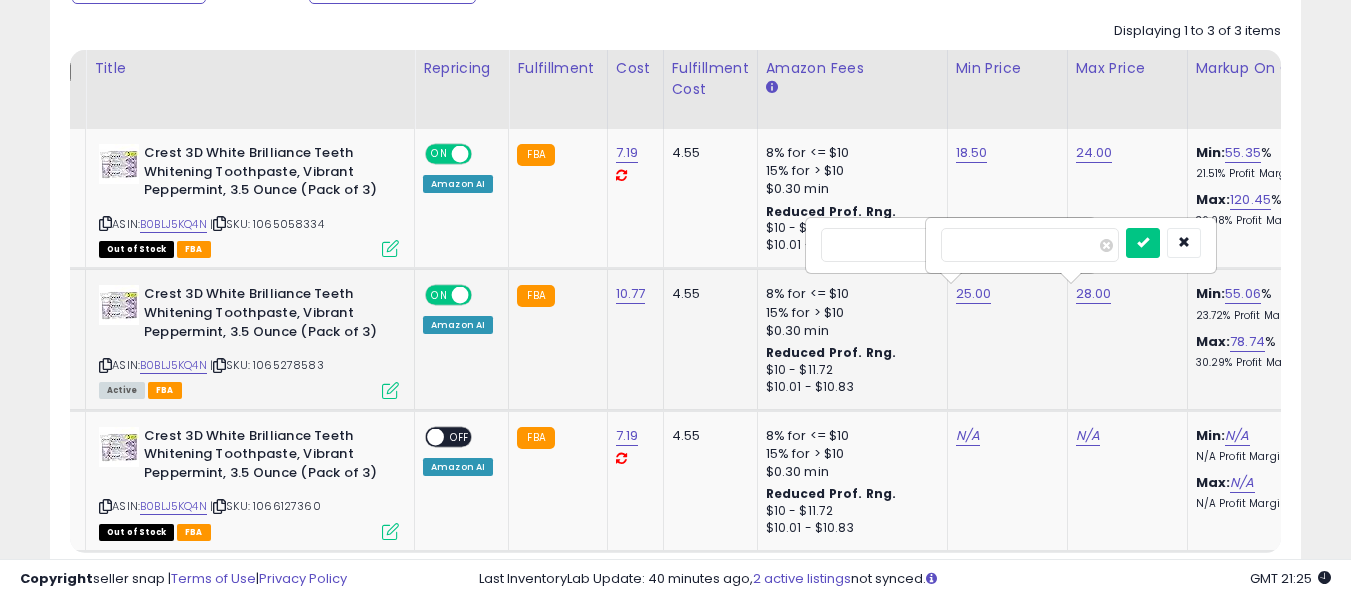 click on "*****" at bounding box center (1071, 245) 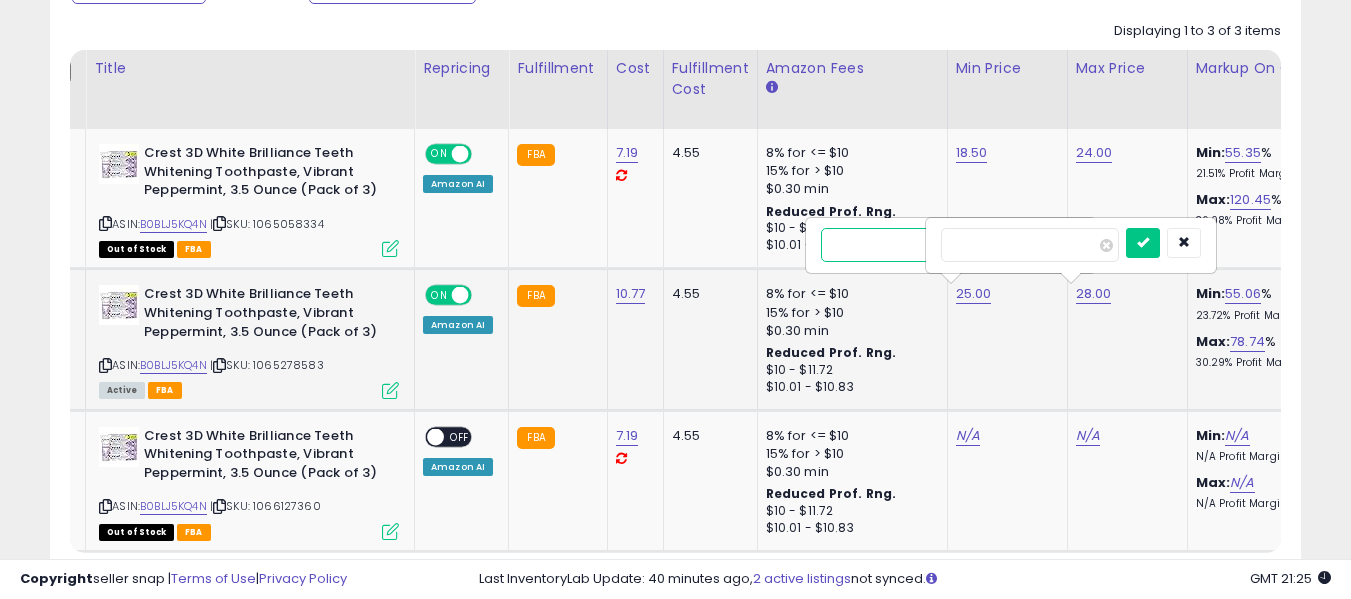 click on "*****" at bounding box center [910, 245] 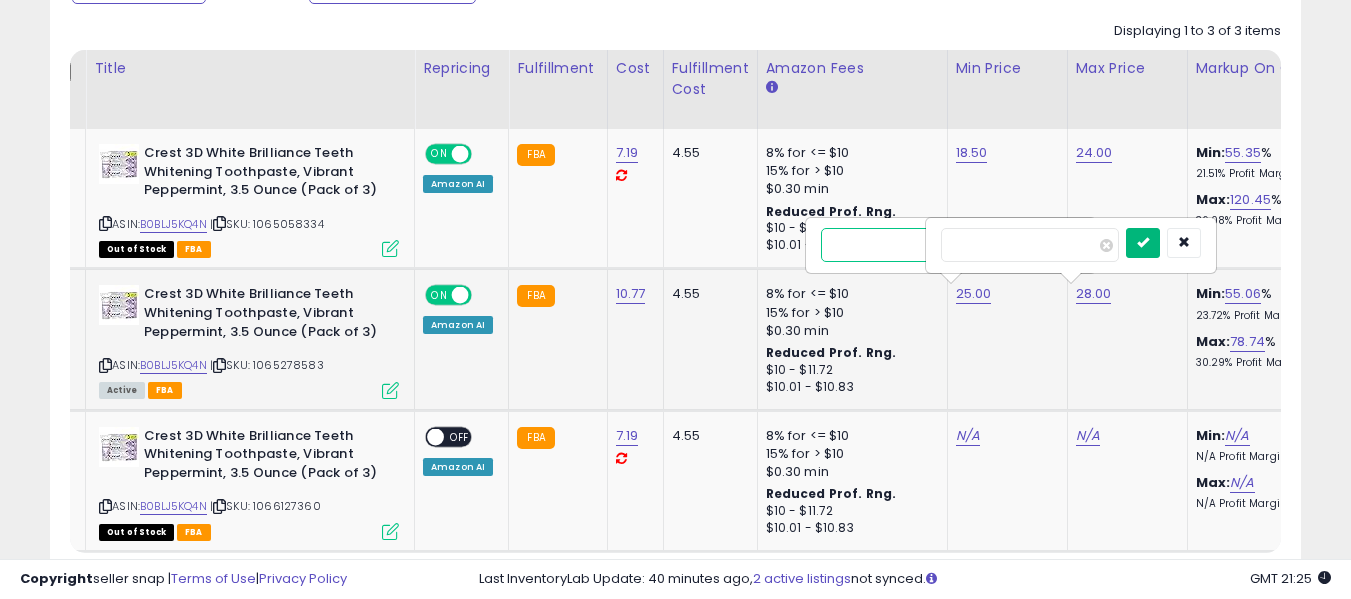 type on "**" 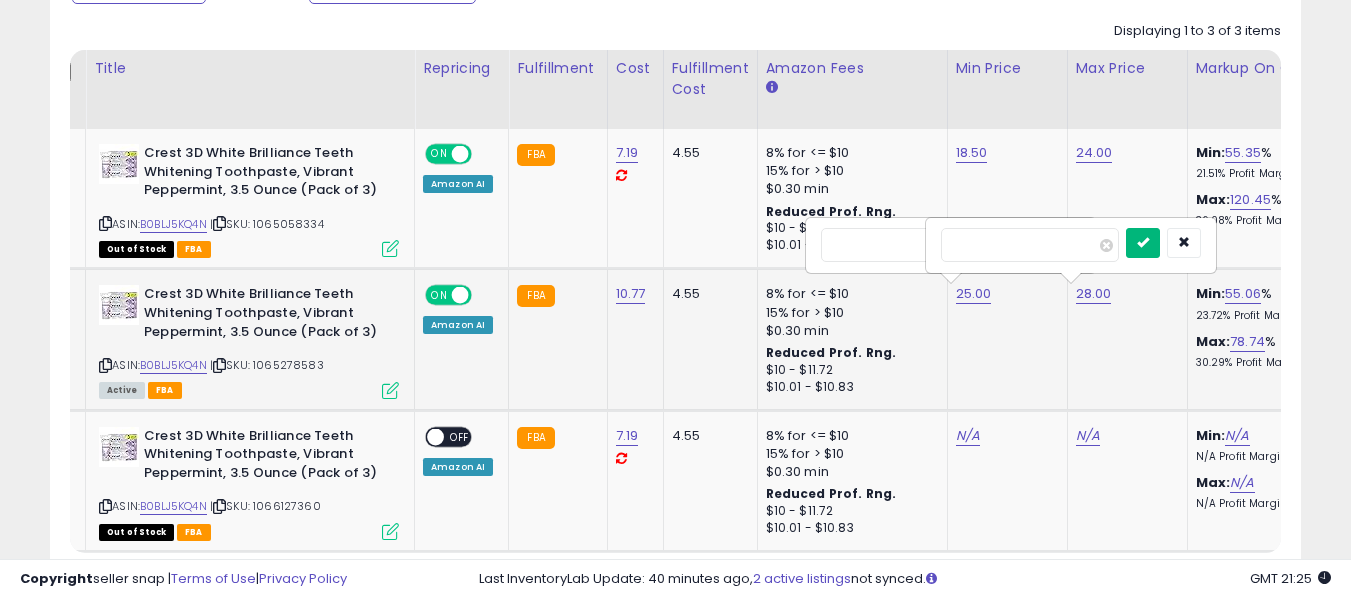click at bounding box center (1143, 242) 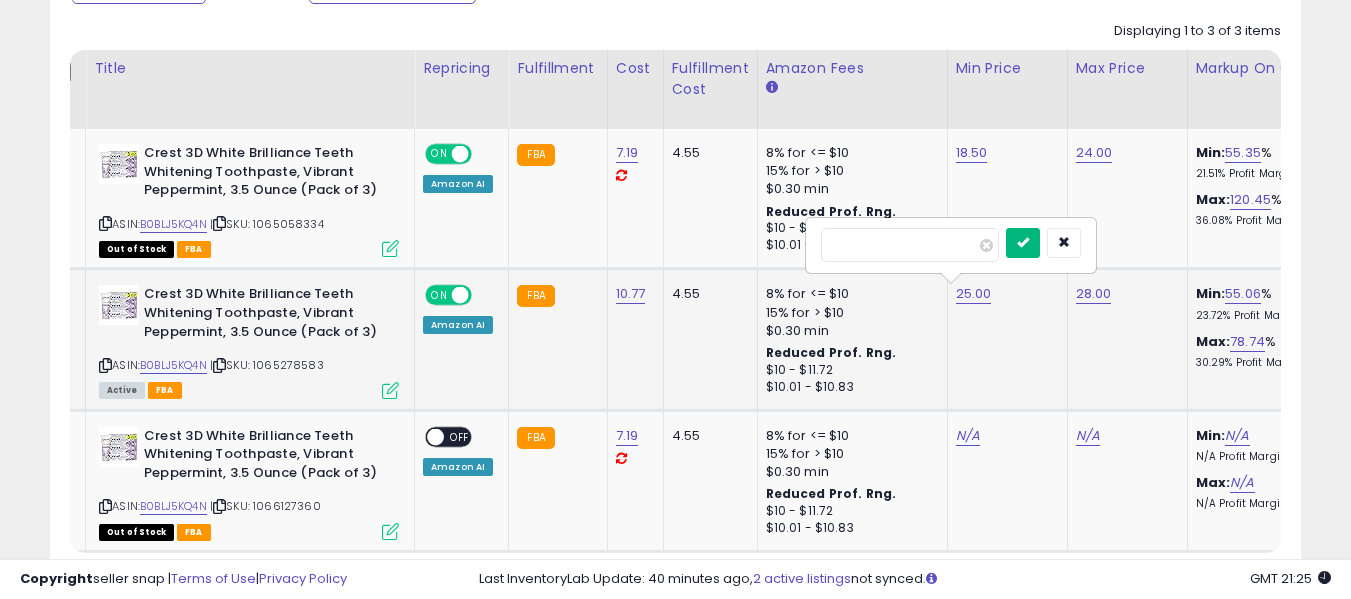 click at bounding box center (1023, 242) 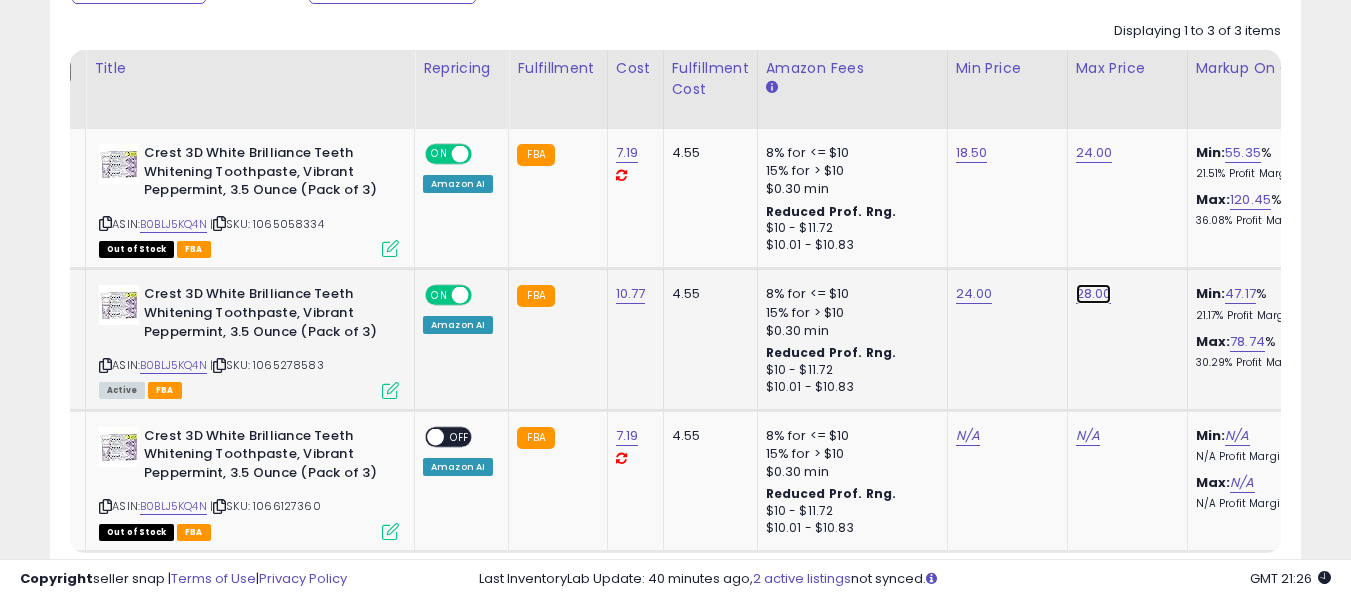 click on "28.00" at bounding box center (1094, 153) 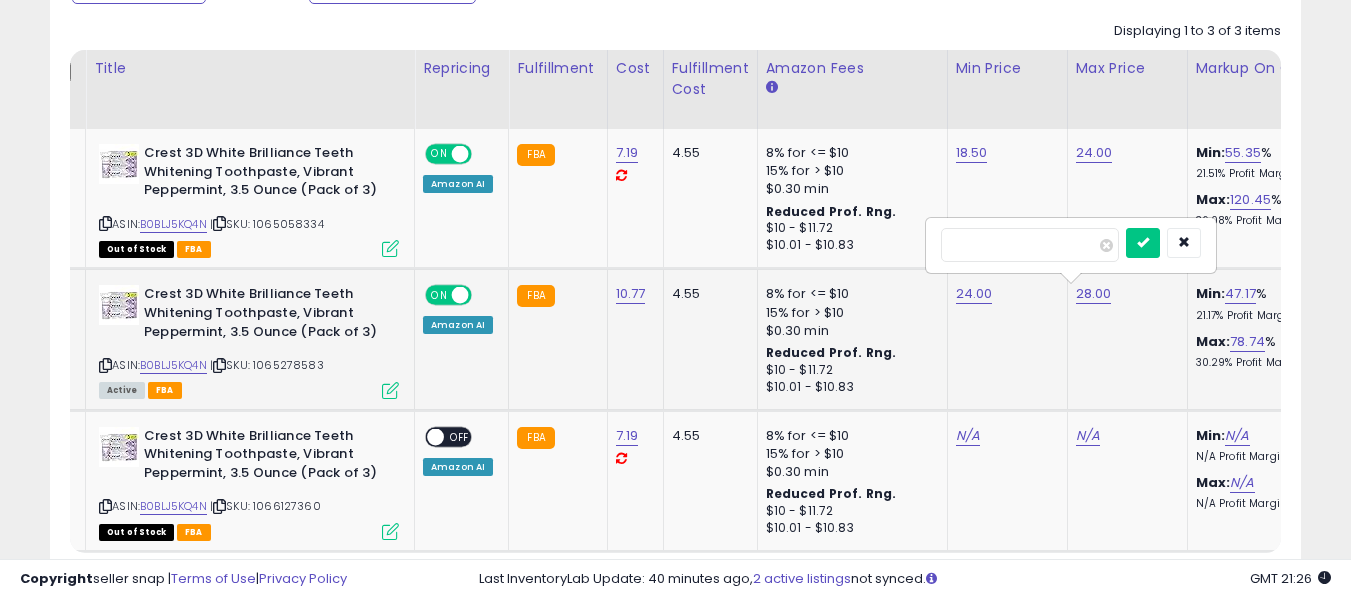 click on "*****" at bounding box center [1030, 245] 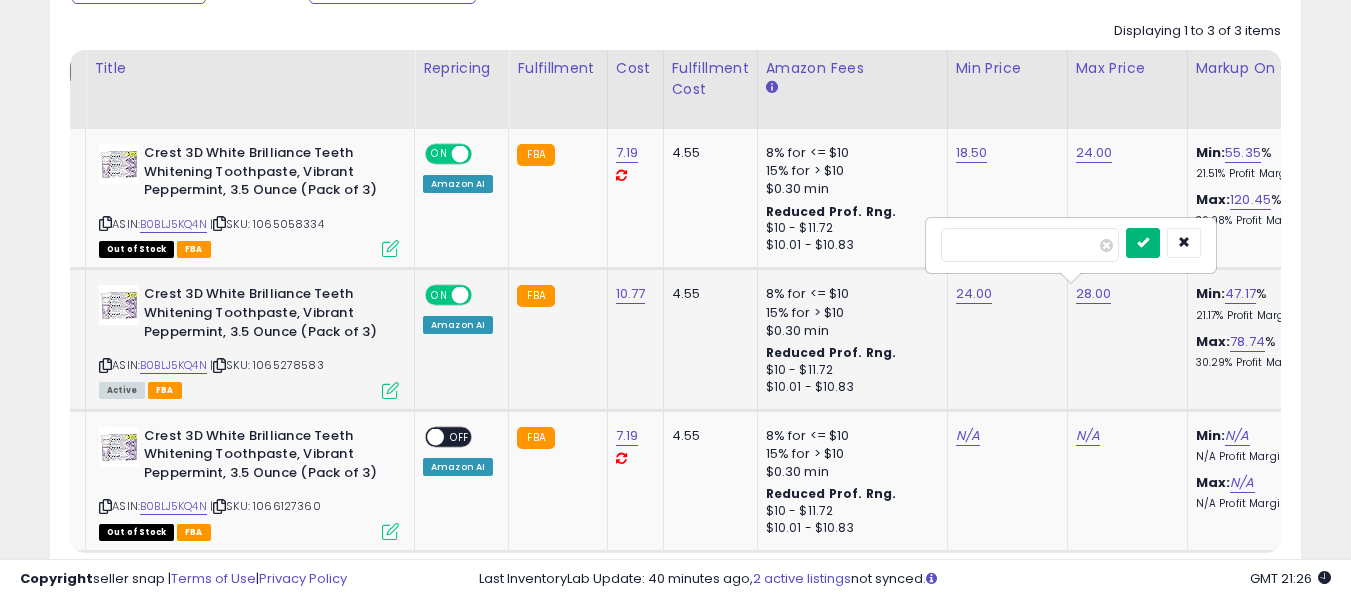 type on "**" 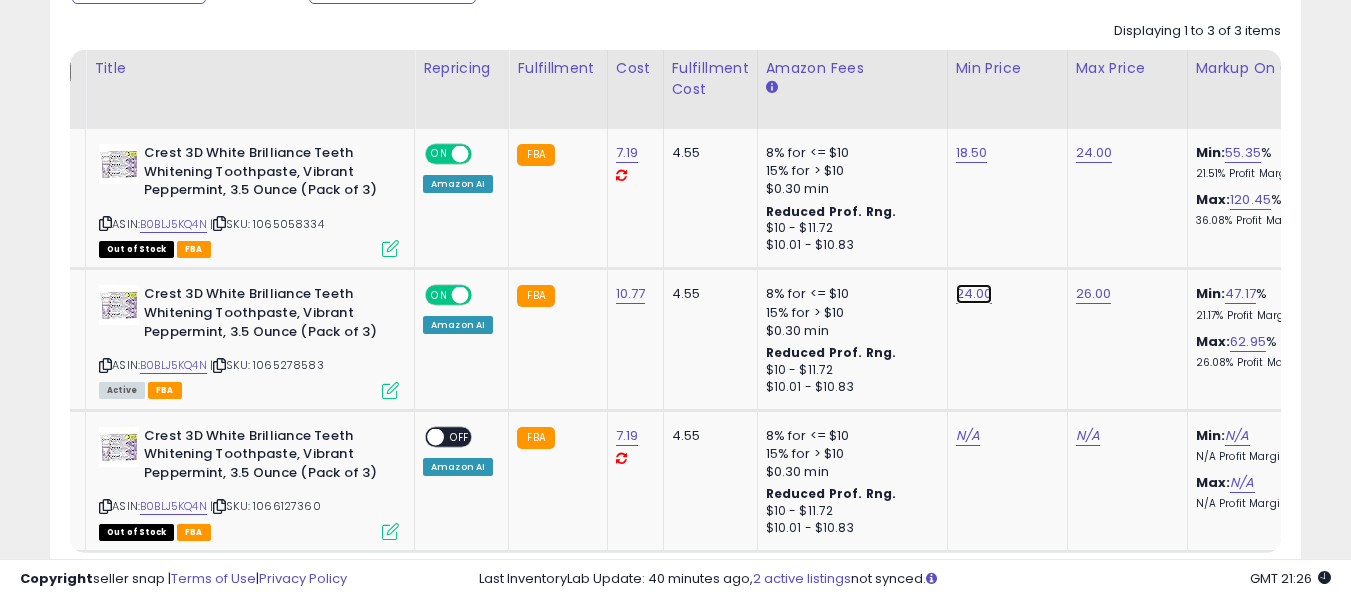 click on "24.00" at bounding box center [972, 153] 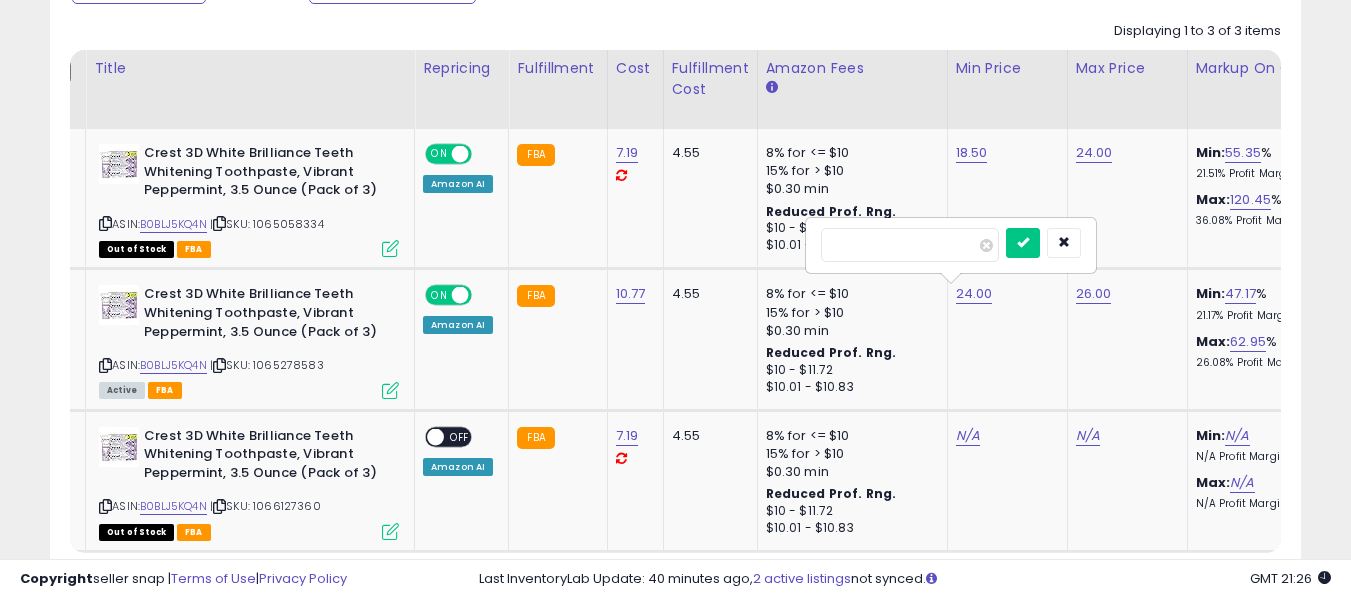 click on "*****" at bounding box center [910, 245] 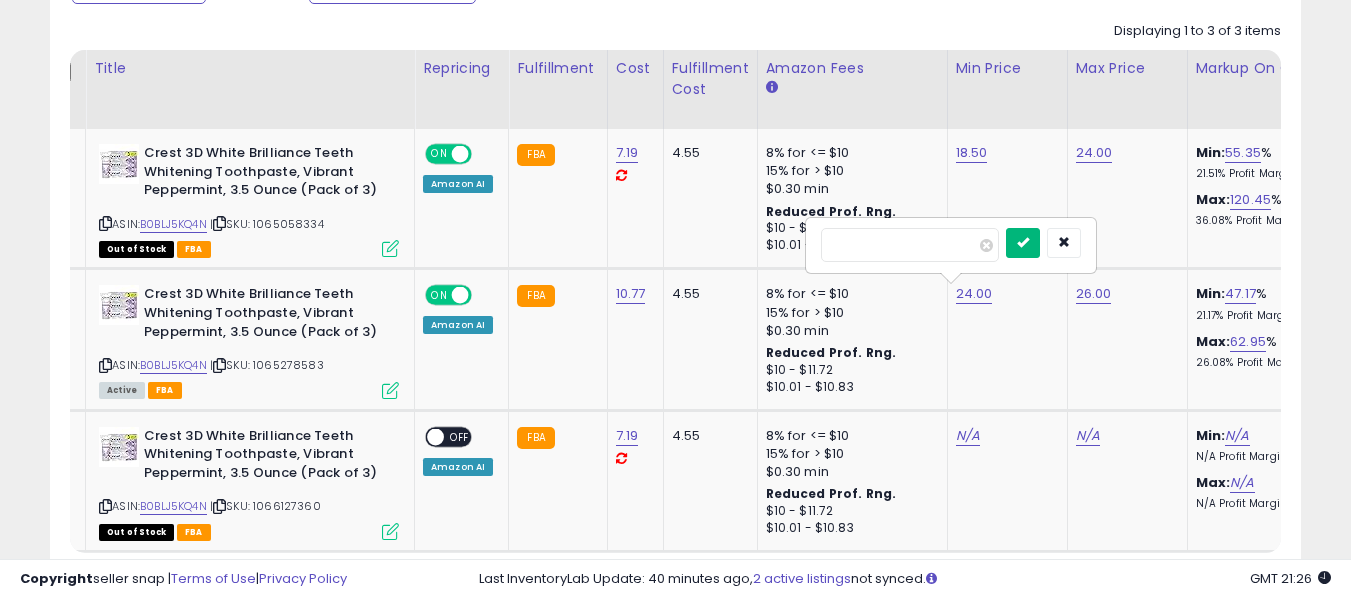 type on "**" 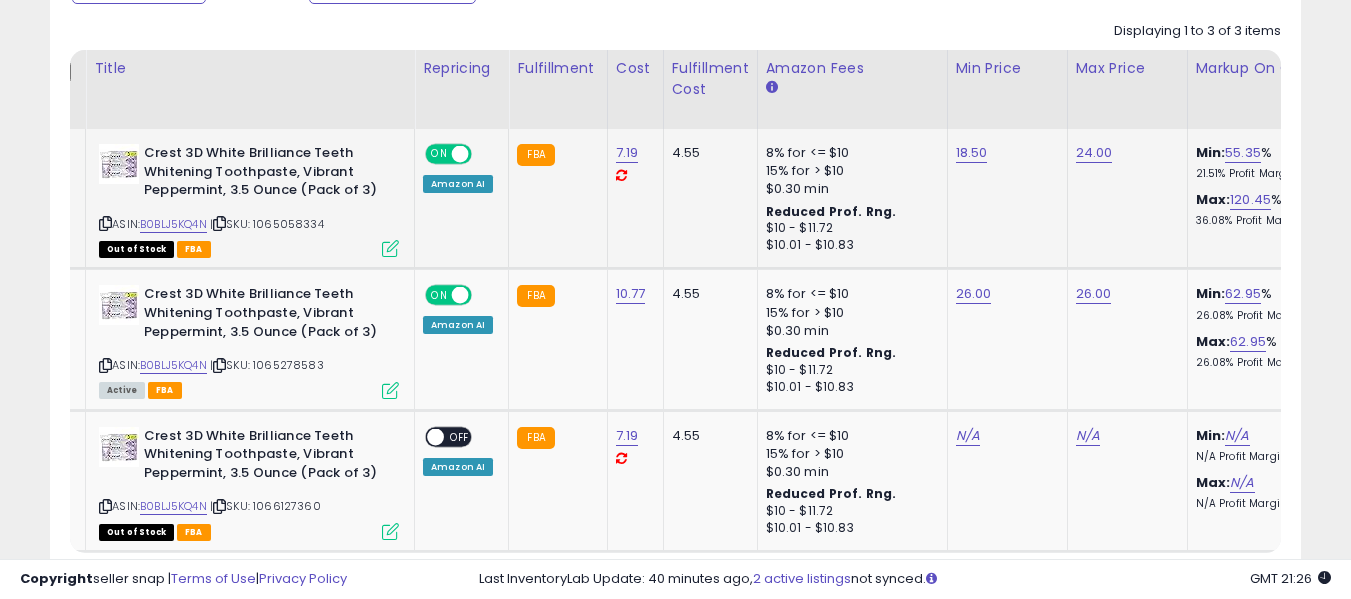 scroll, scrollTop: 721, scrollLeft: 0, axis: vertical 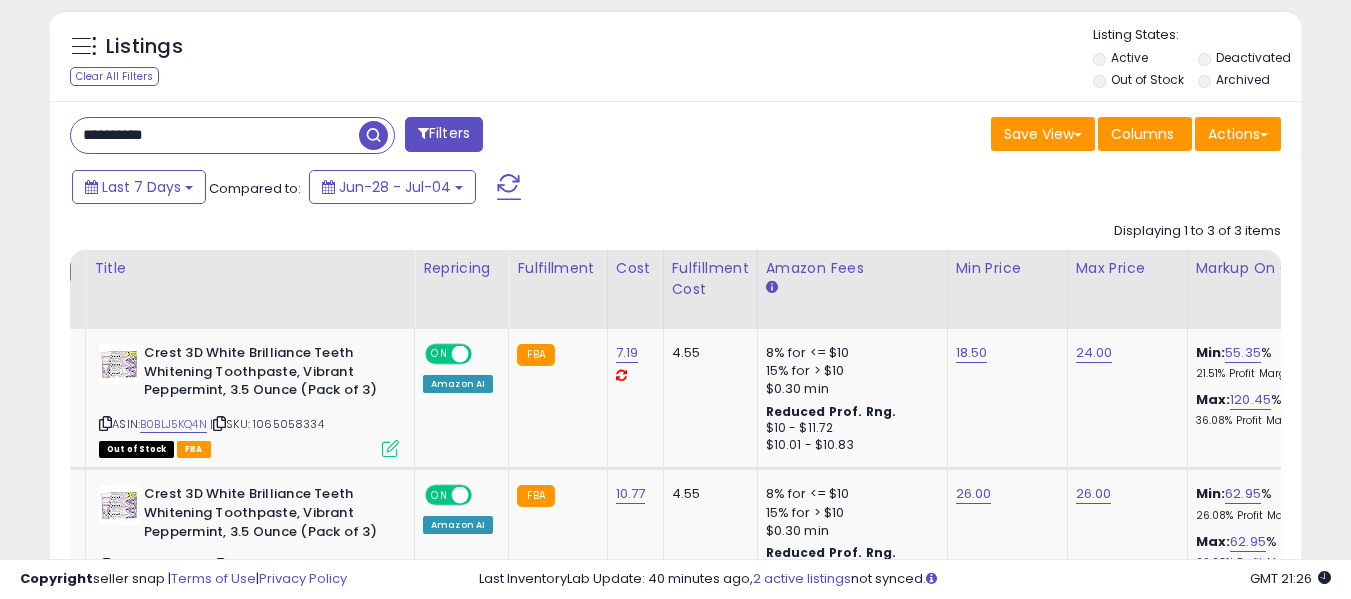 click on "**********" at bounding box center (215, 135) 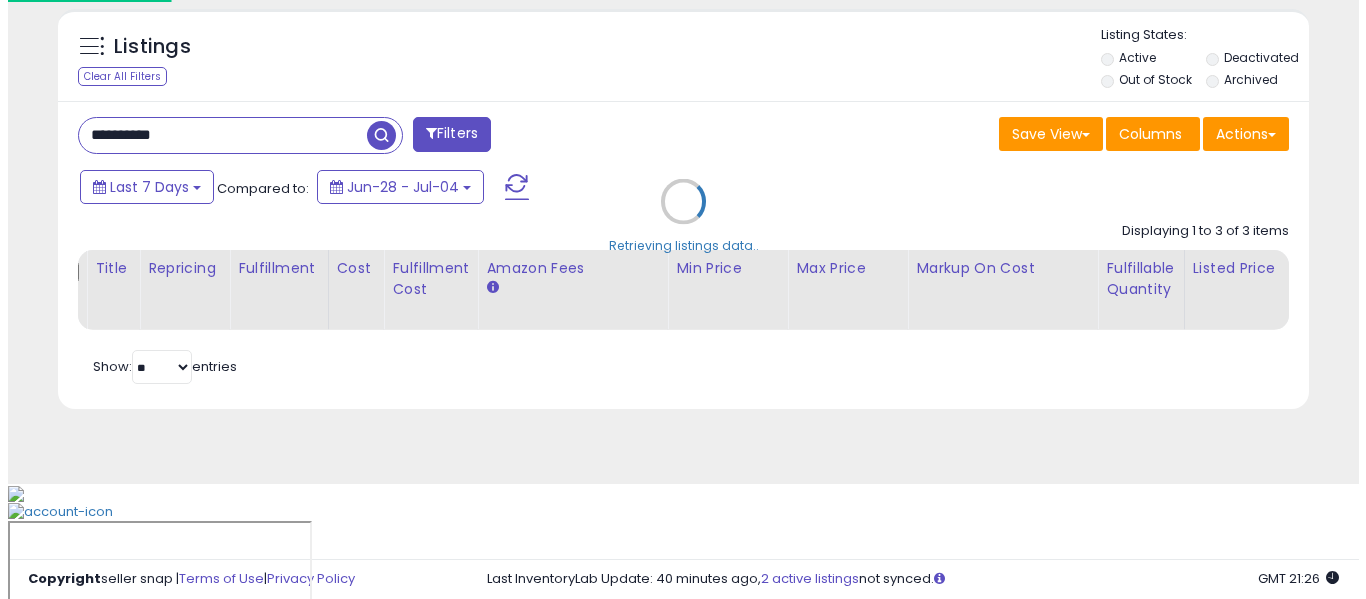 scroll, scrollTop: 621, scrollLeft: 0, axis: vertical 